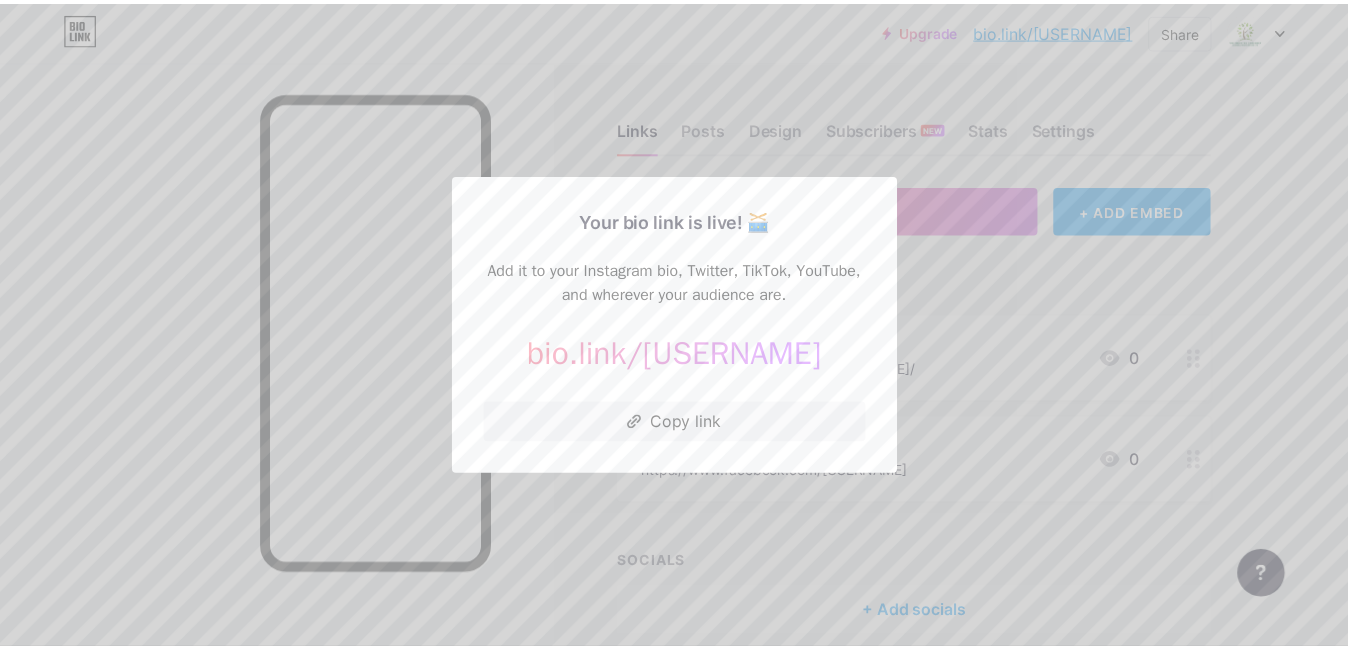 scroll, scrollTop: 0, scrollLeft: 0, axis: both 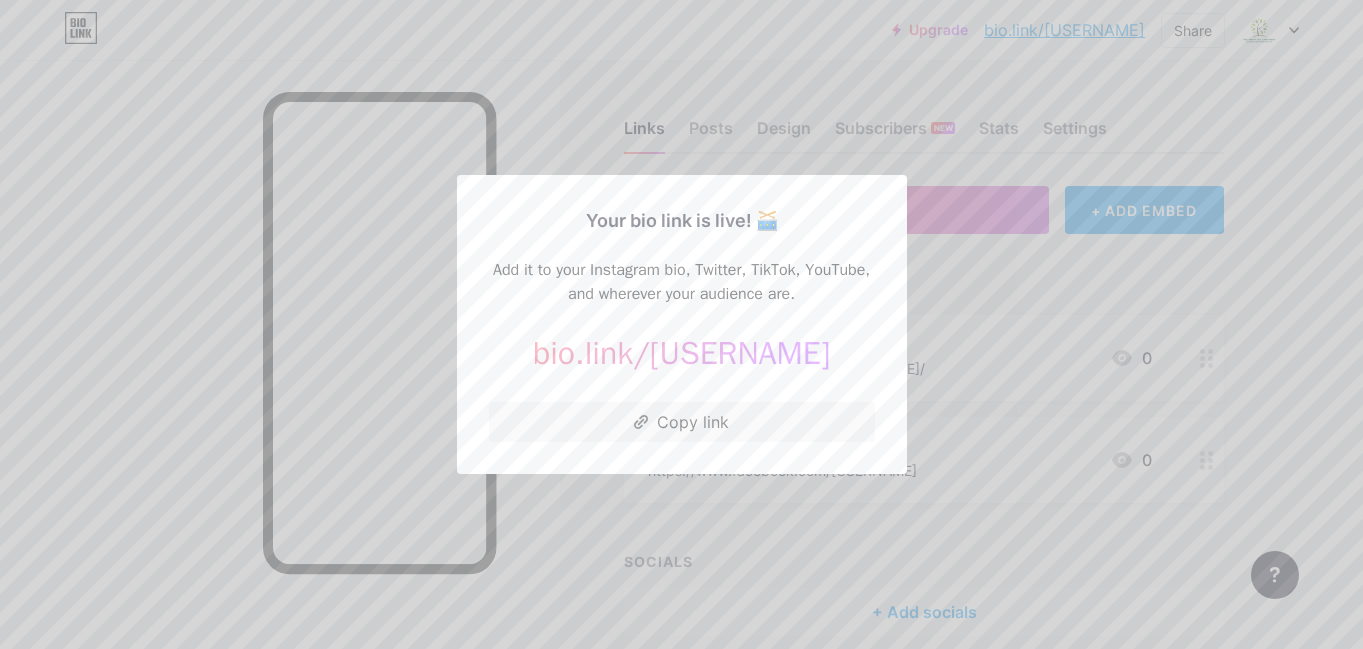 click at bounding box center (681, 324) 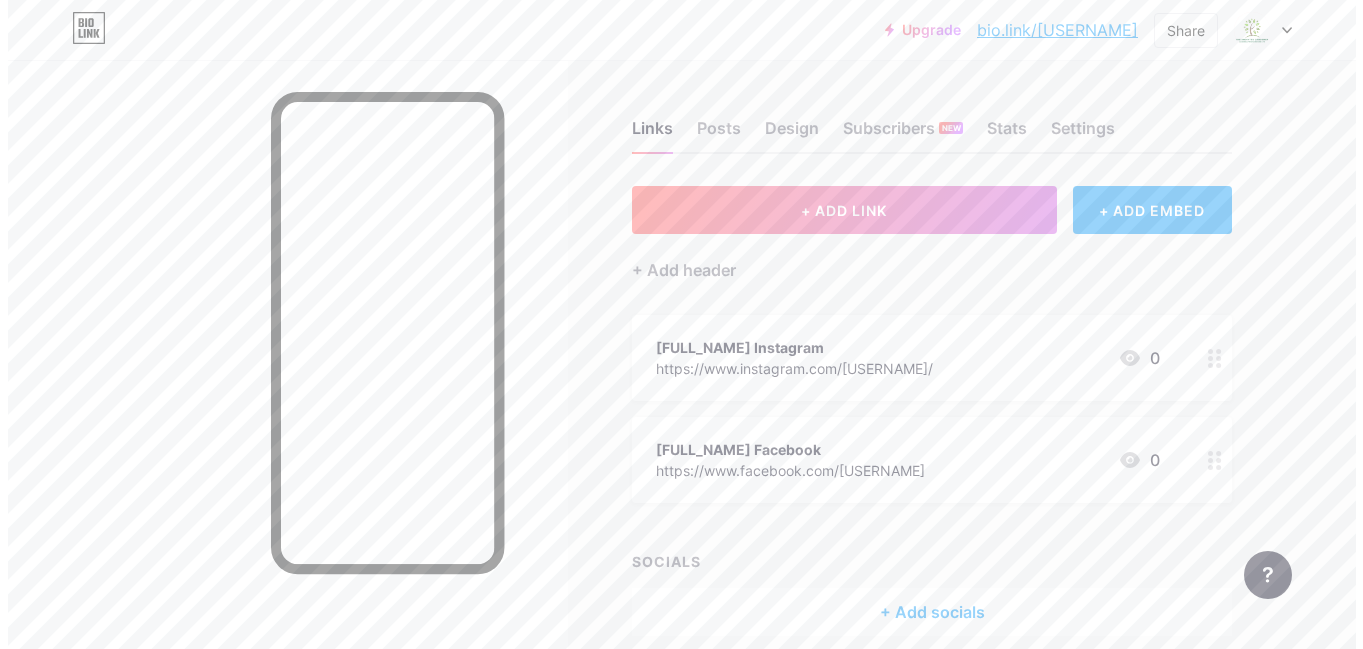 scroll, scrollTop: 86, scrollLeft: 0, axis: vertical 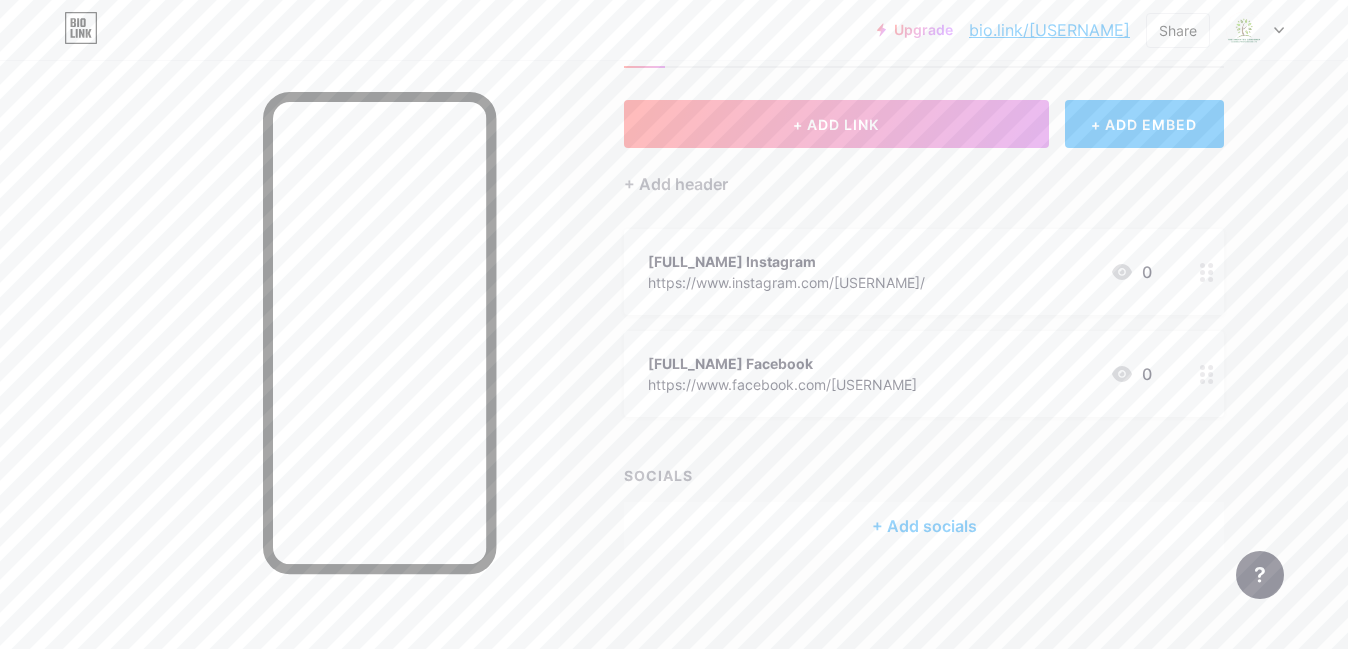 click on "+ Add socials" at bounding box center (924, 526) 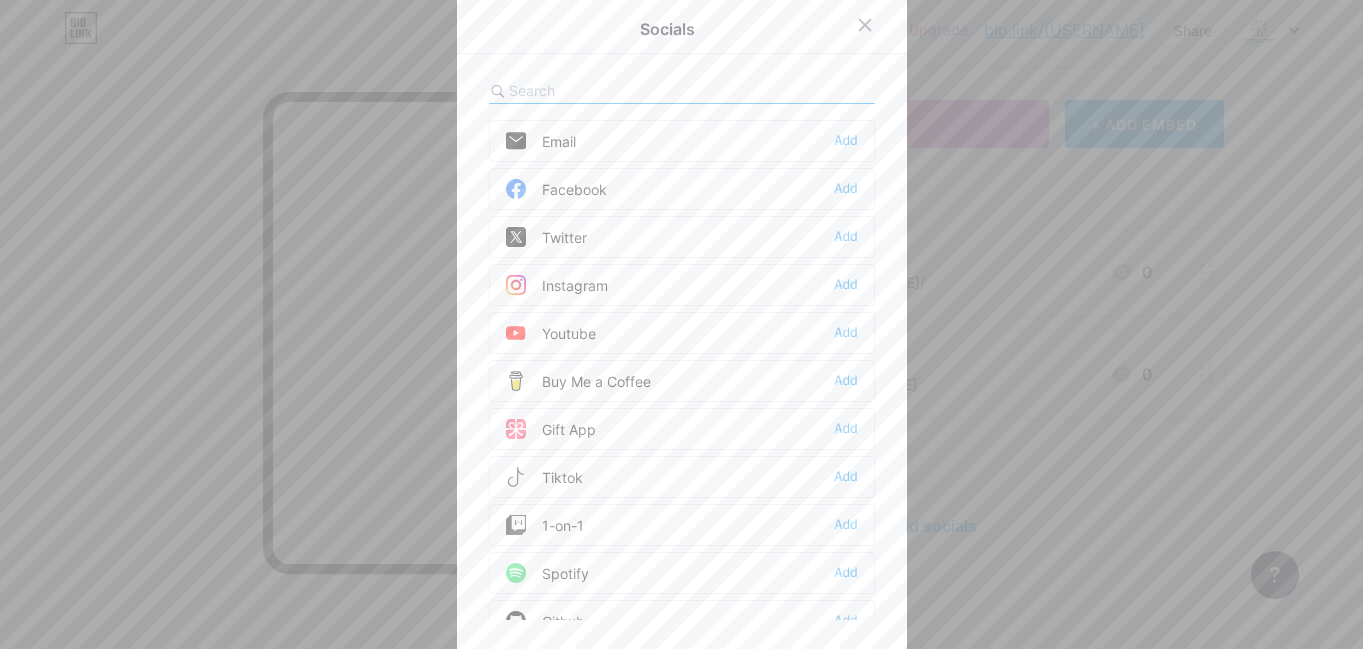 click on "Socials
Email
Add
Facebook
Add
Twitter
Add
Instagram
Add
Youtube
Add
Buy Me a Coffee
Add
Gift App
Add
Tiktok
Add
1-on-1
Add
Spotify
Add
Github
Add
Behance
Add
Dribbble
Add
Discord
Add
Medium
Add
Reddit
Add
Sound Cloud
Add
Bandcamp
Add
Linkedin
Add
Clubhouse
Add
Substack
Add
Telegram
Add
Signal
Add" at bounding box center (682, 324) 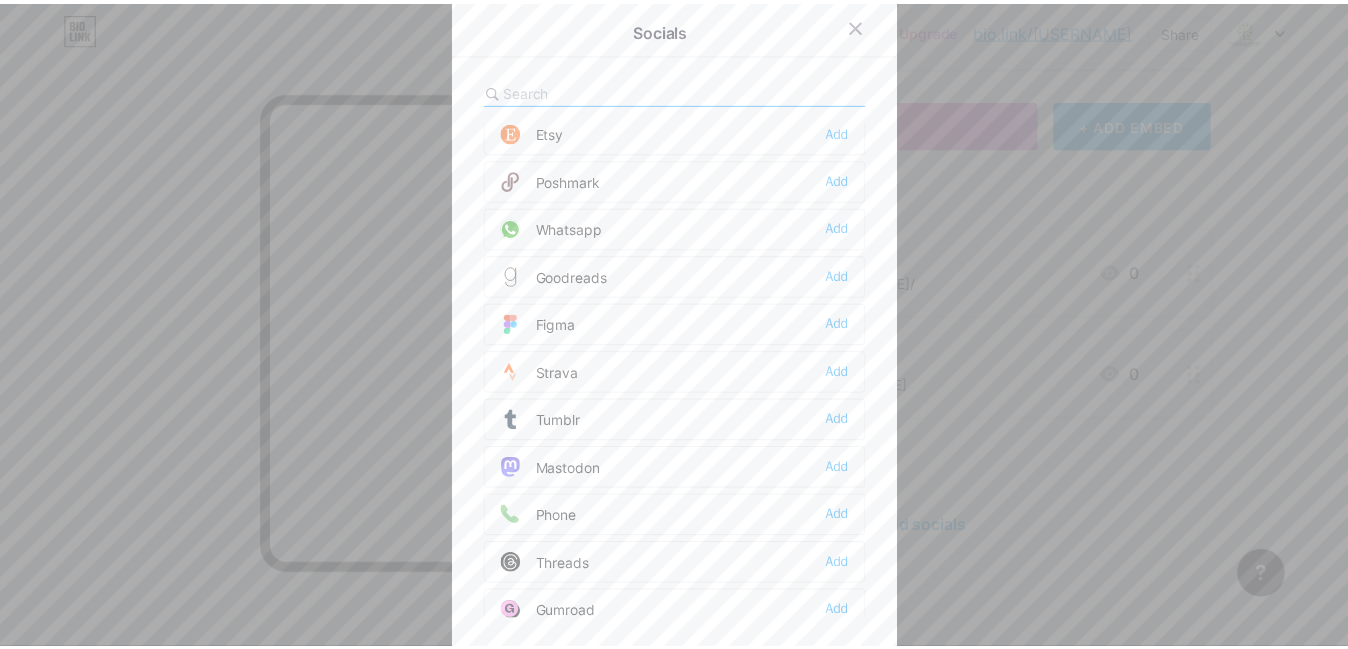 scroll, scrollTop: 1504, scrollLeft: 0, axis: vertical 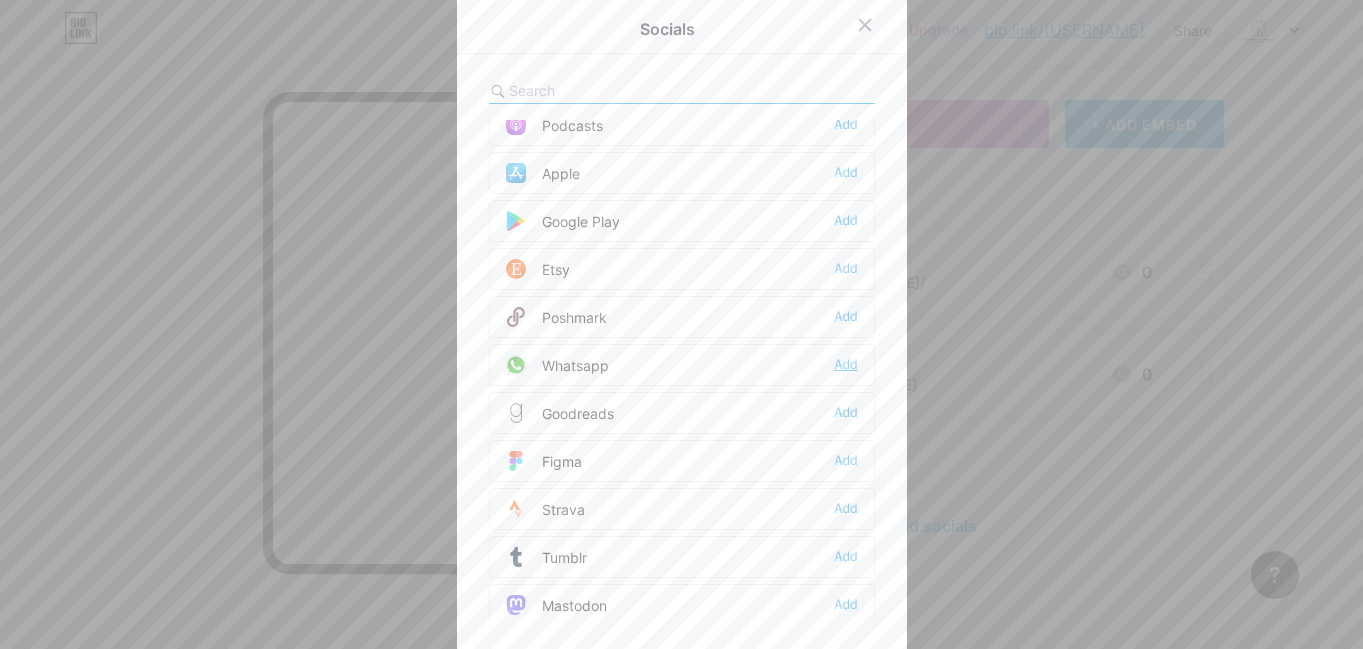 click on "Add" at bounding box center (846, 365) 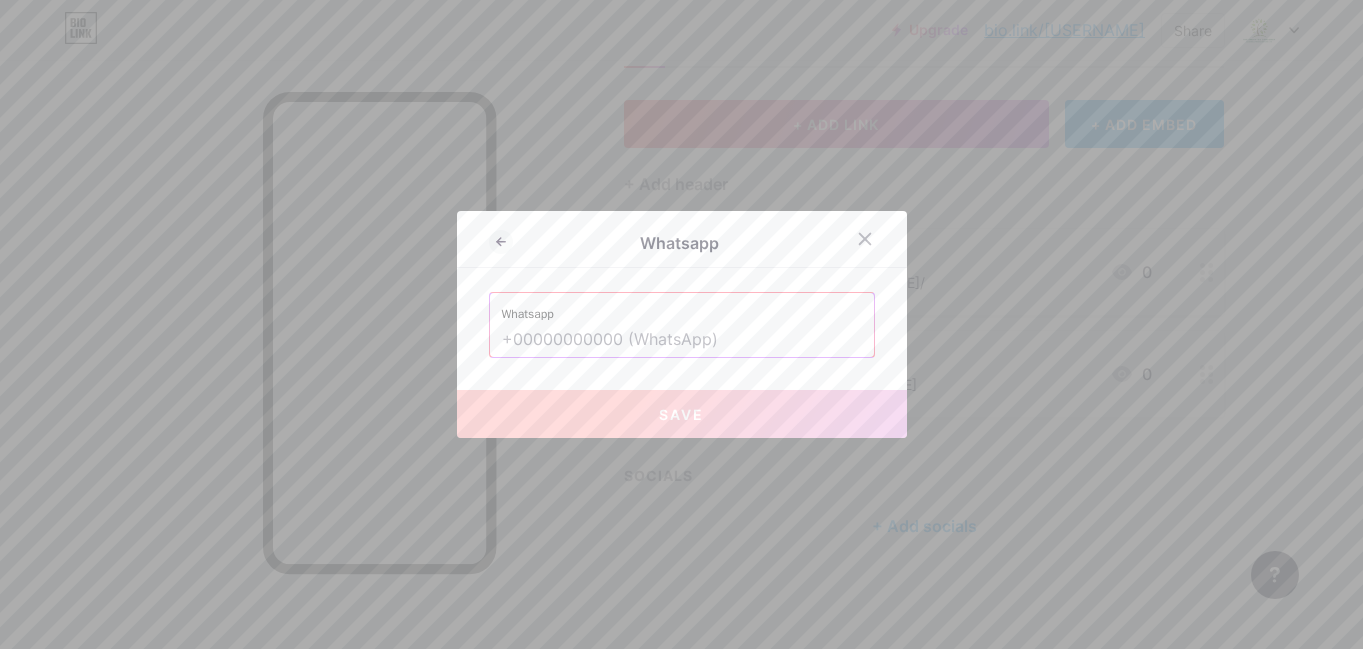 click at bounding box center [682, 340] 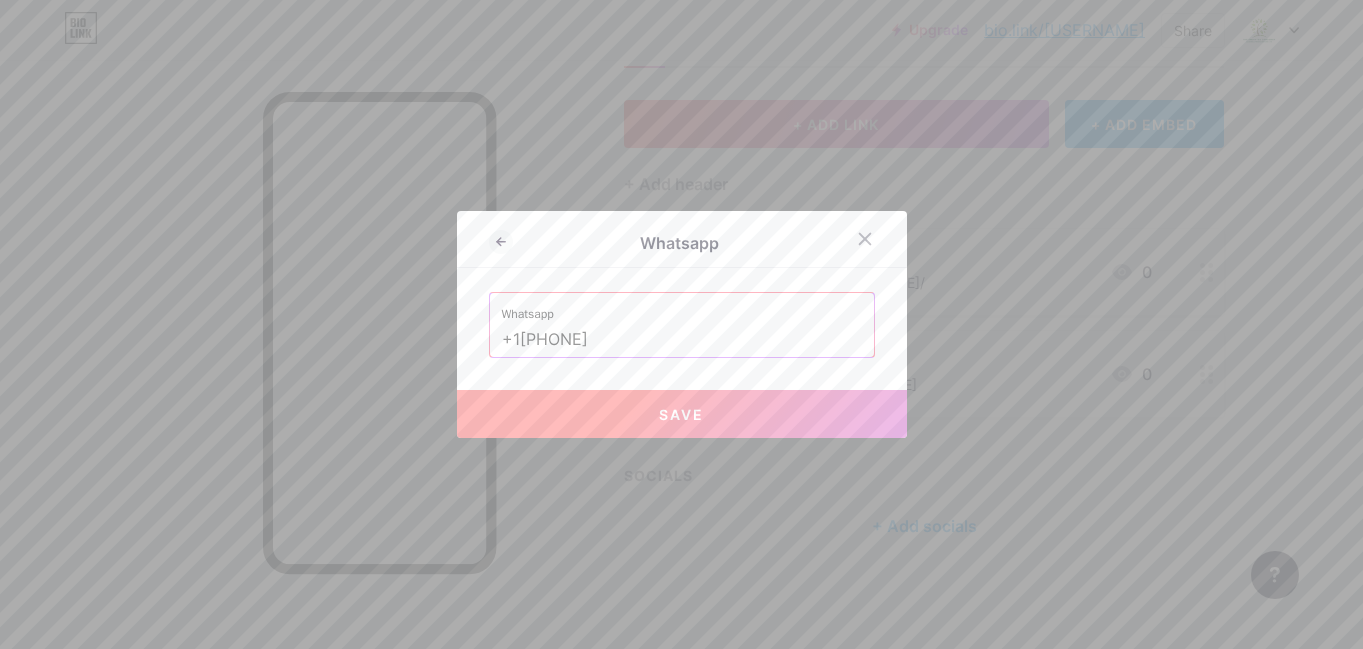 drag, startPoint x: 668, startPoint y: 417, endPoint x: 693, endPoint y: 452, distance: 43.011627 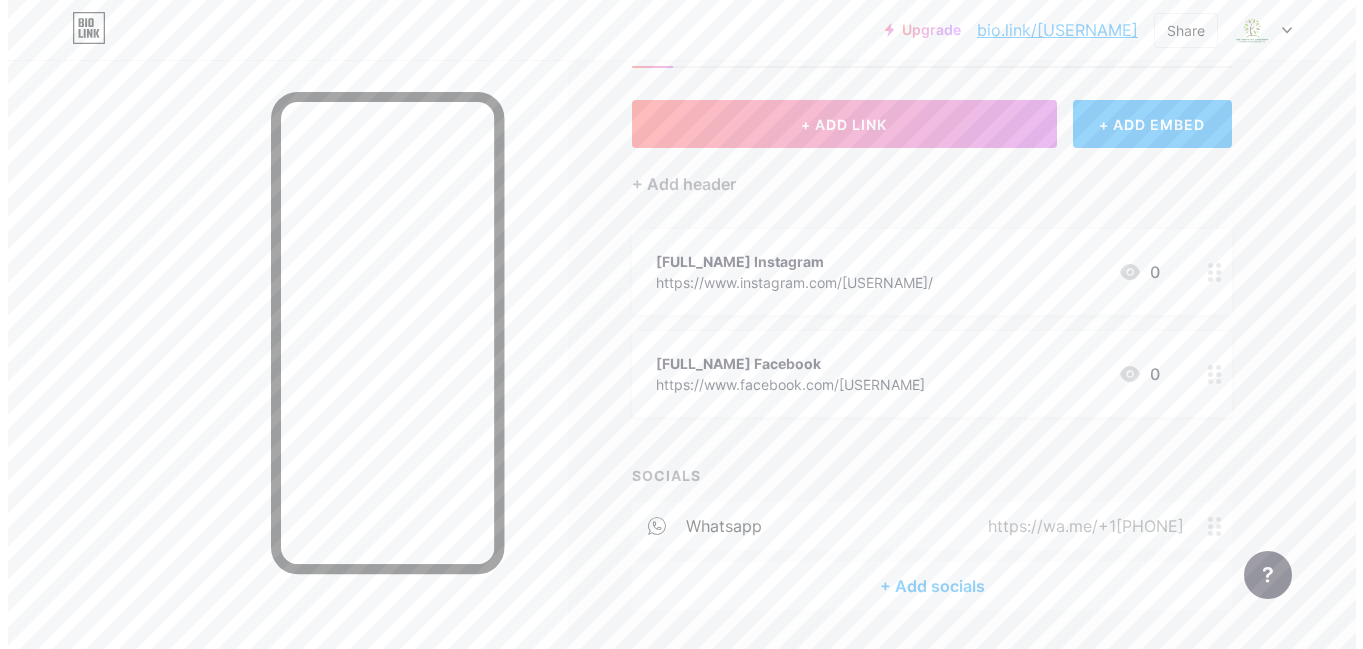 scroll, scrollTop: 146, scrollLeft: 0, axis: vertical 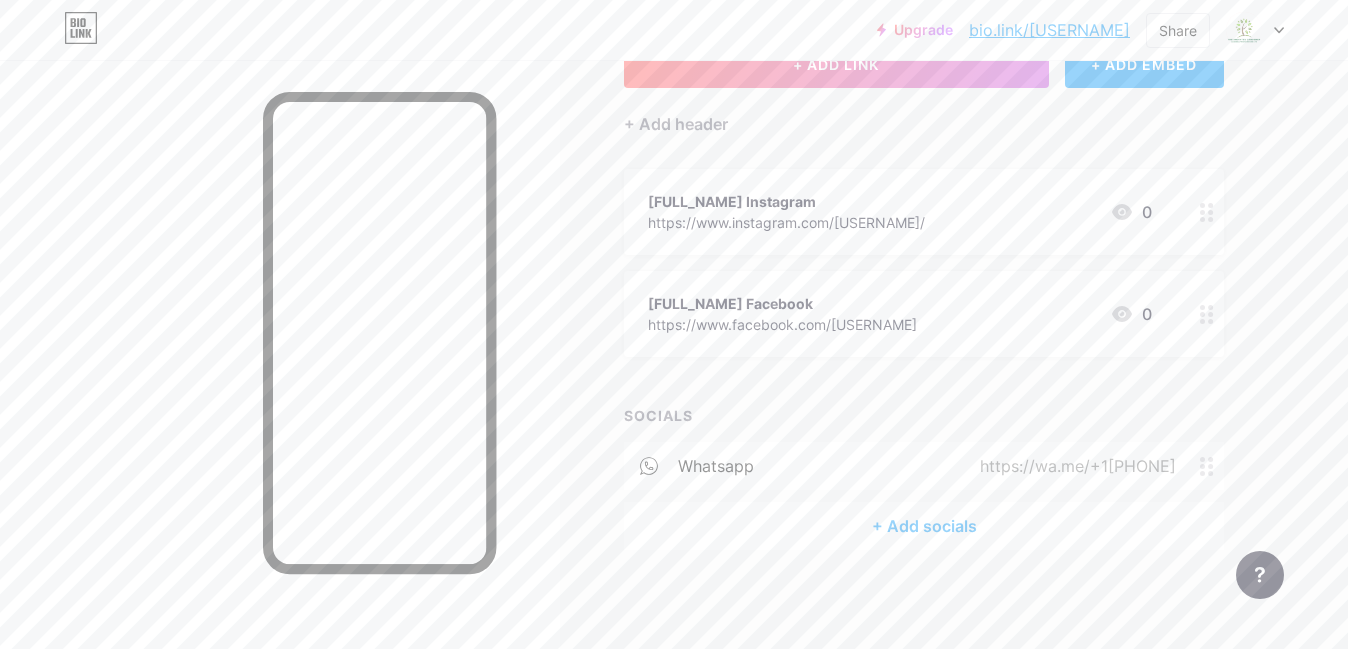 click on "+ Add socials" at bounding box center (924, 526) 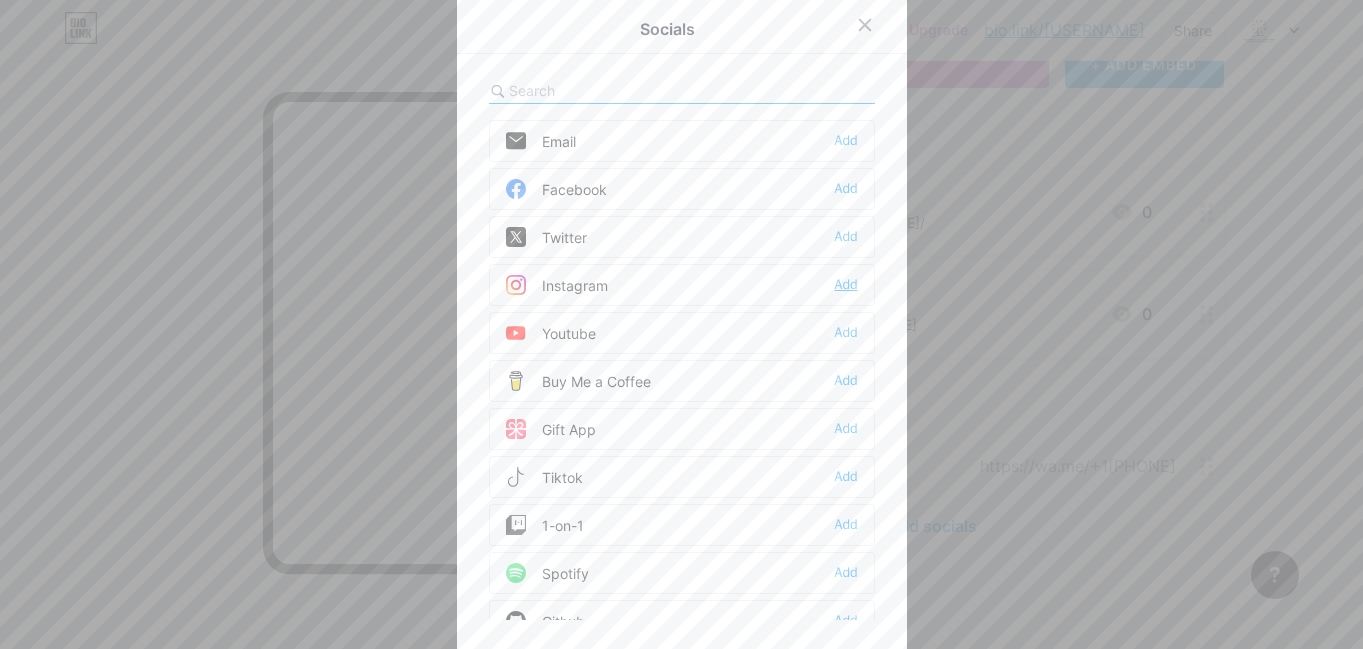 click on "Add" at bounding box center [846, 285] 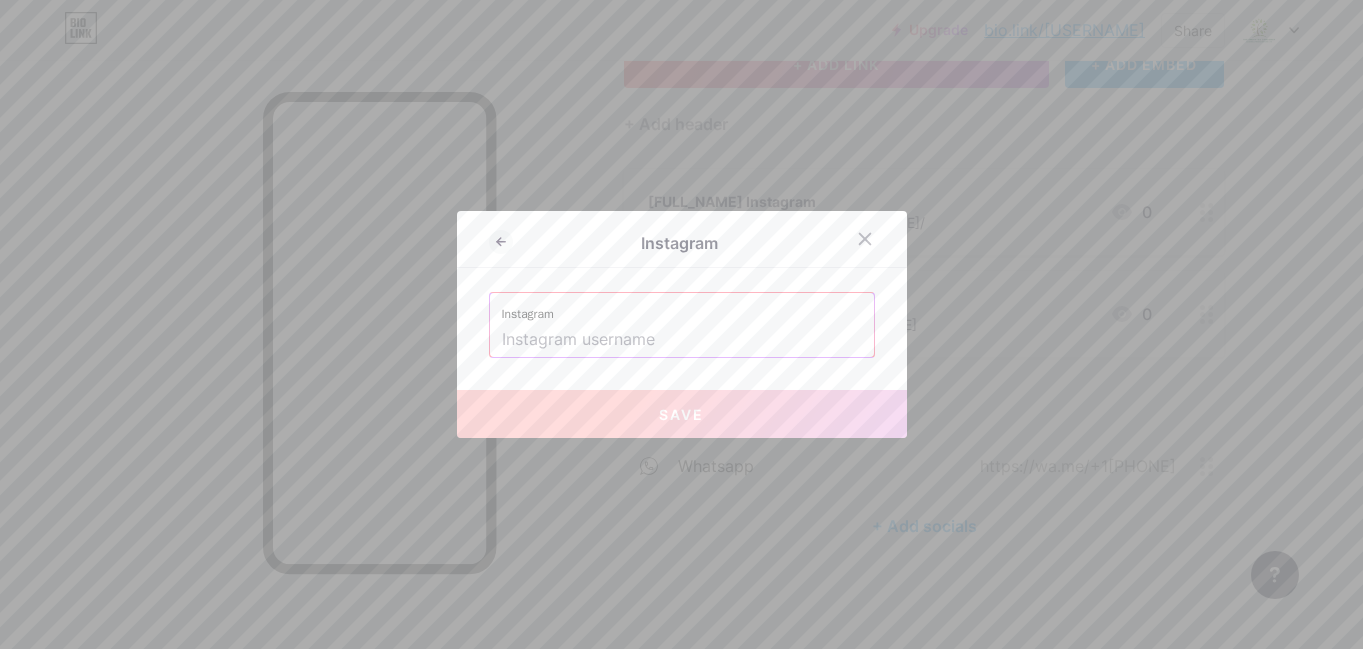 click at bounding box center (682, 340) 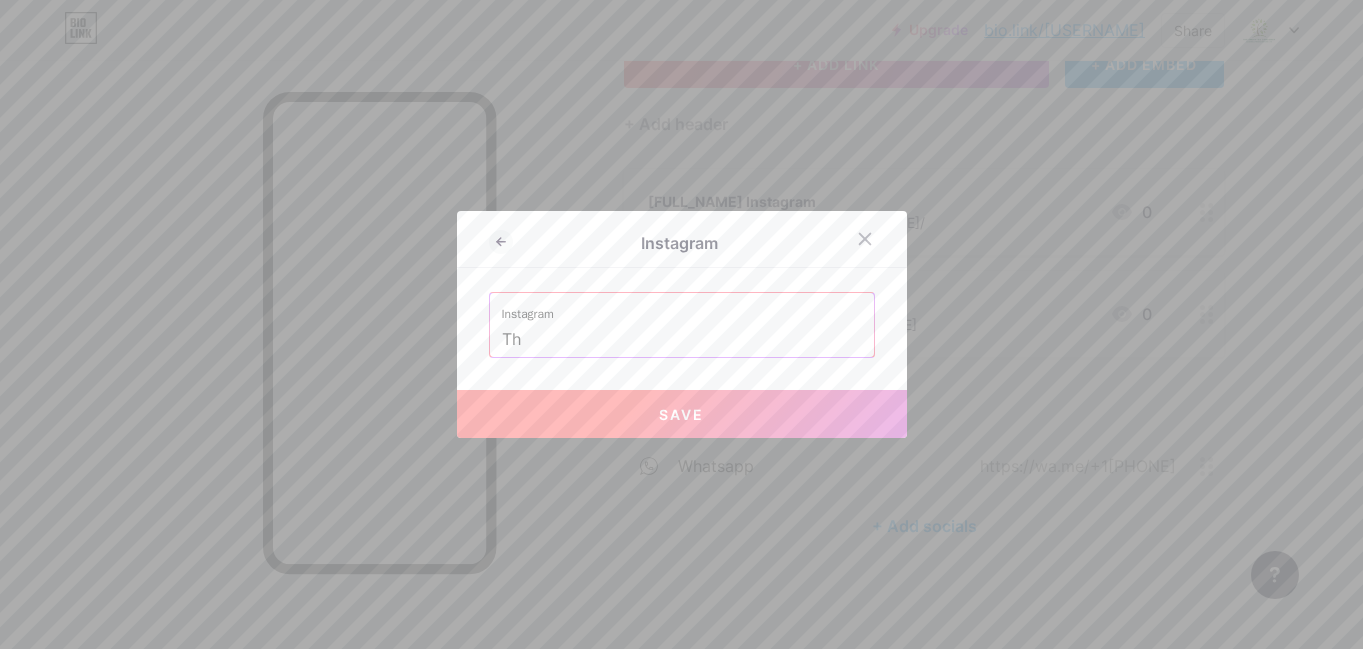 type on "T" 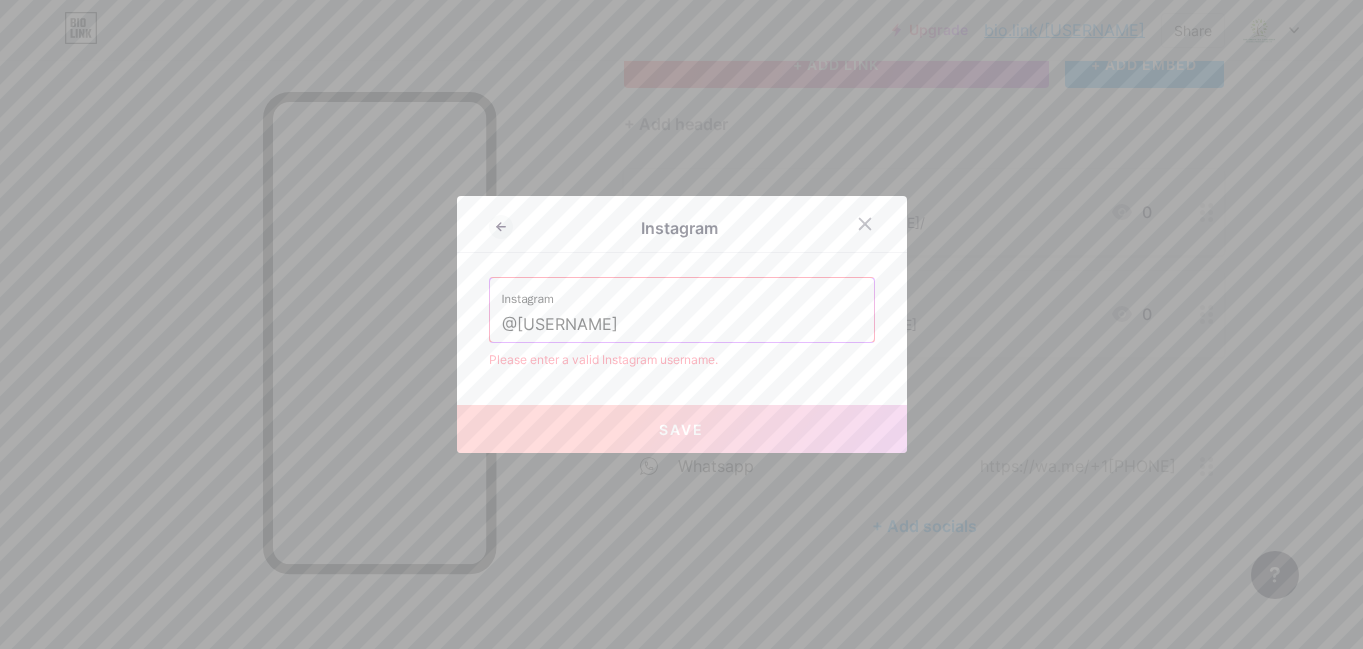 click on "@[USERNAME]" at bounding box center [682, 325] 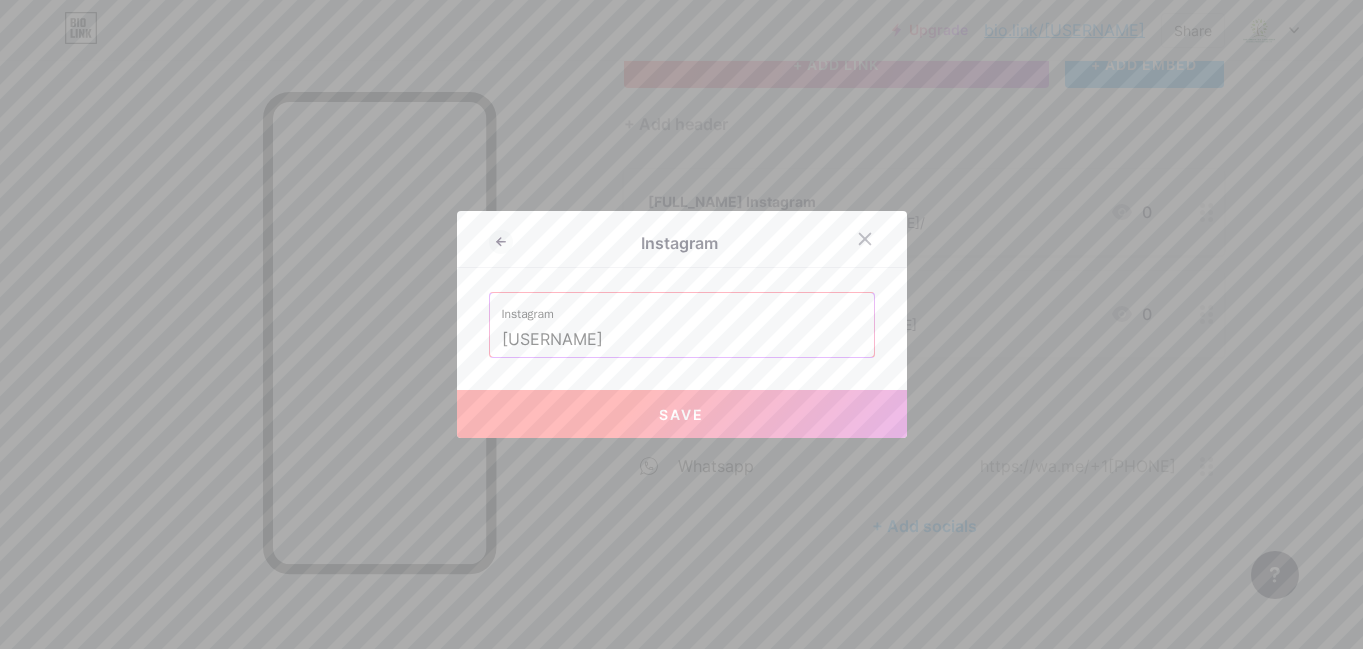 click on "Save" at bounding box center [682, 414] 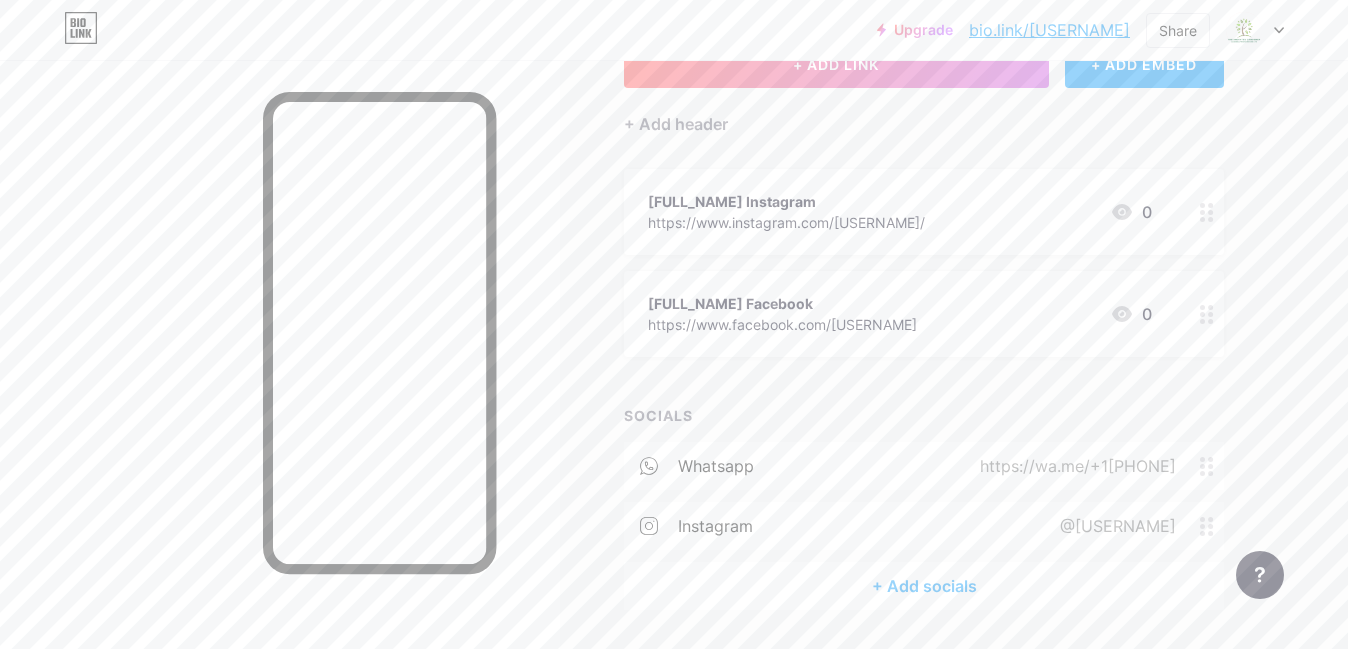 click on "+ Add socials" at bounding box center (924, 586) 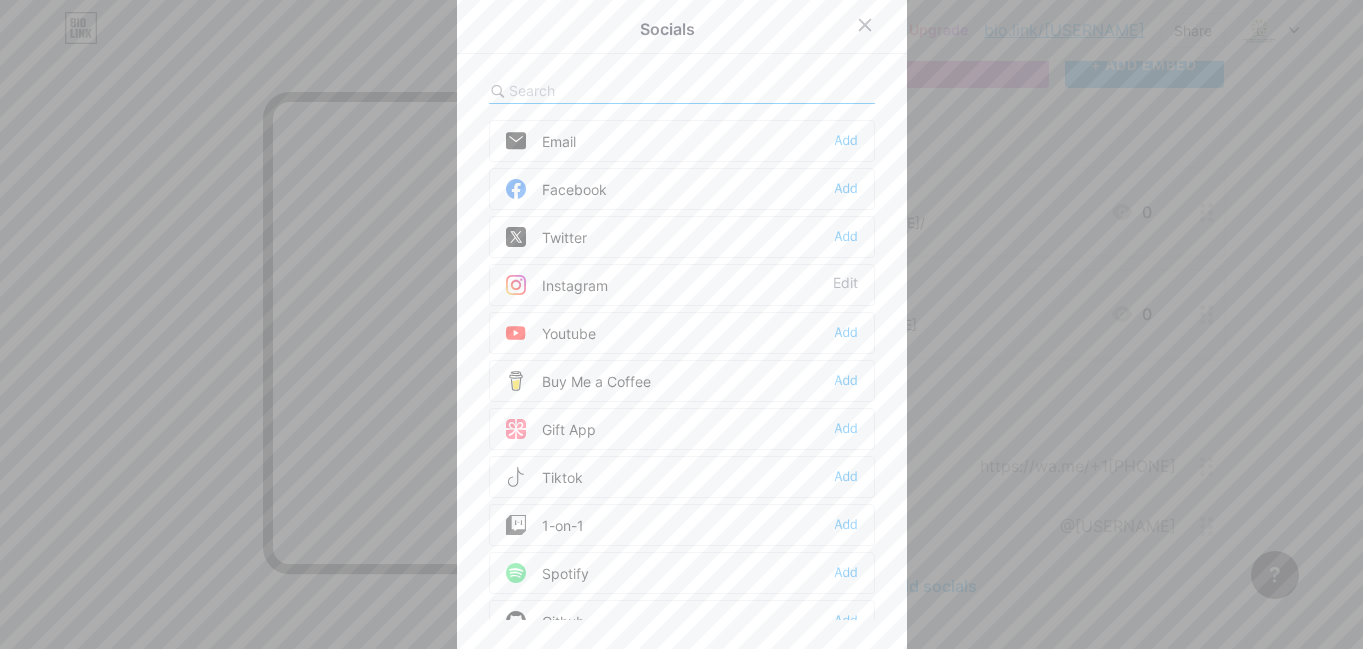 click on "Facebook
Add" at bounding box center [682, 189] 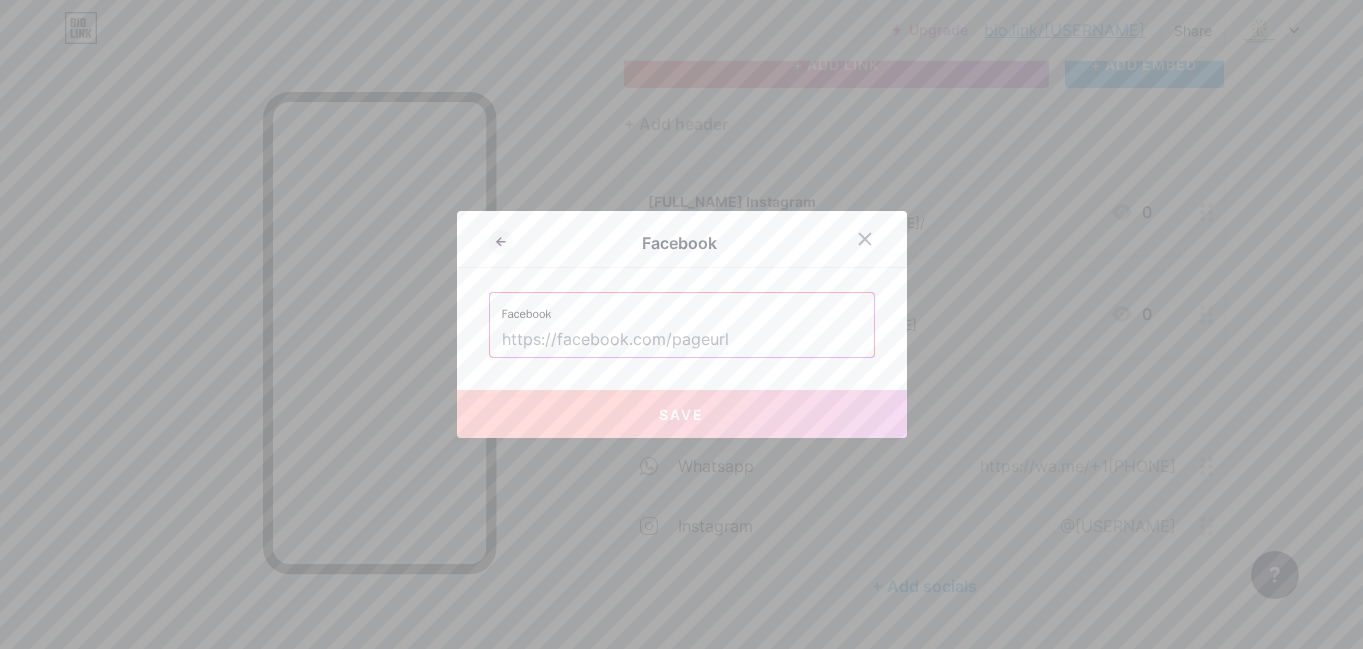 click at bounding box center [682, 340] 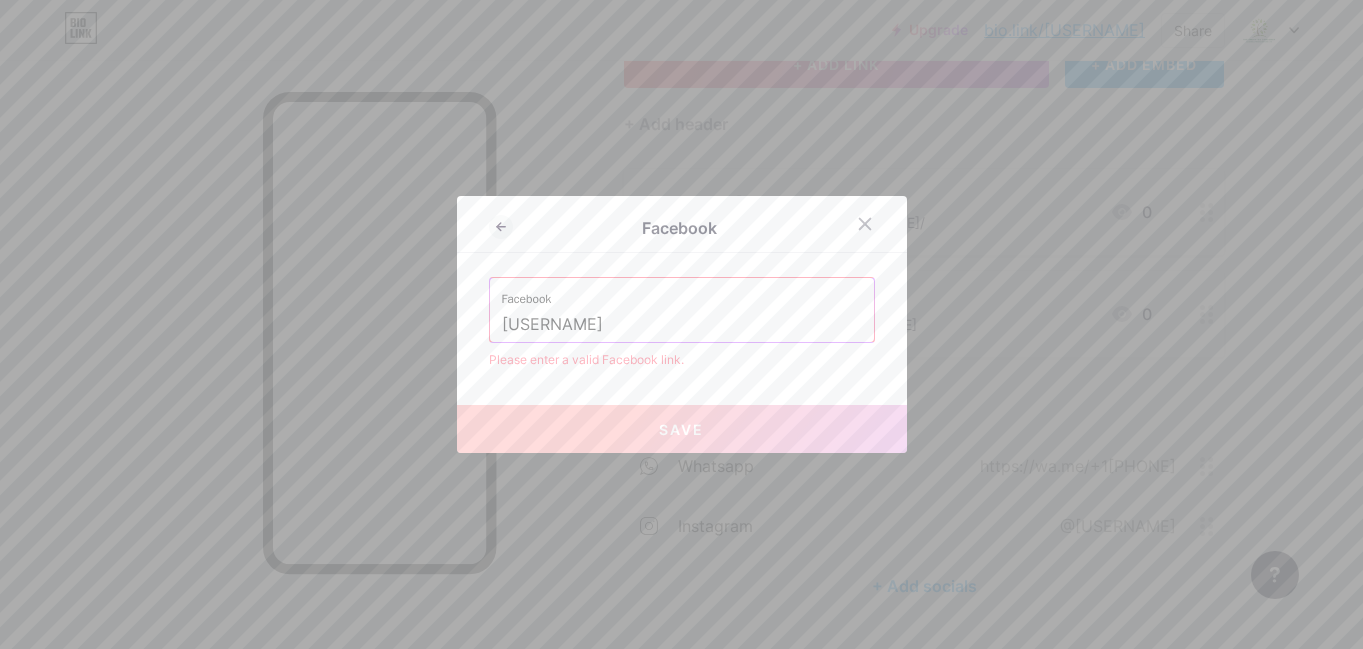 drag, startPoint x: 651, startPoint y: 322, endPoint x: 481, endPoint y: 321, distance: 170.00294 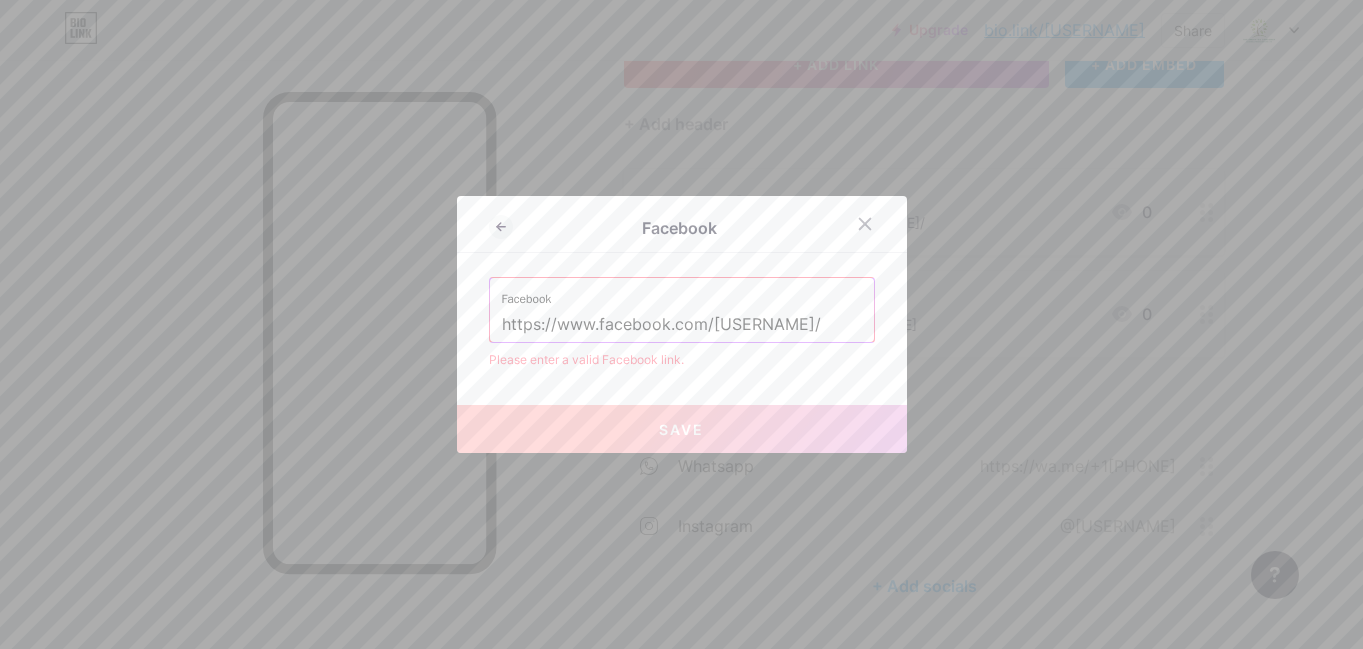 scroll, scrollTop: 0, scrollLeft: 14, axis: horizontal 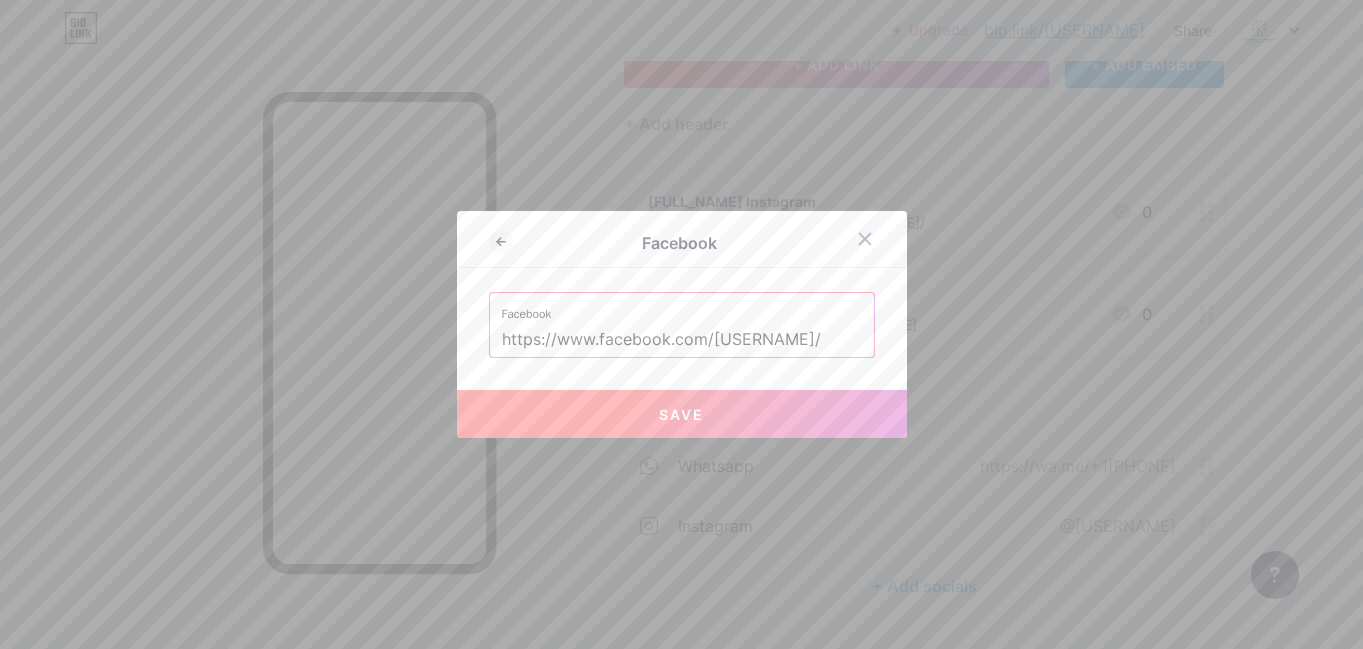 type on "https://www.facebook.com/[USERNAME]/" 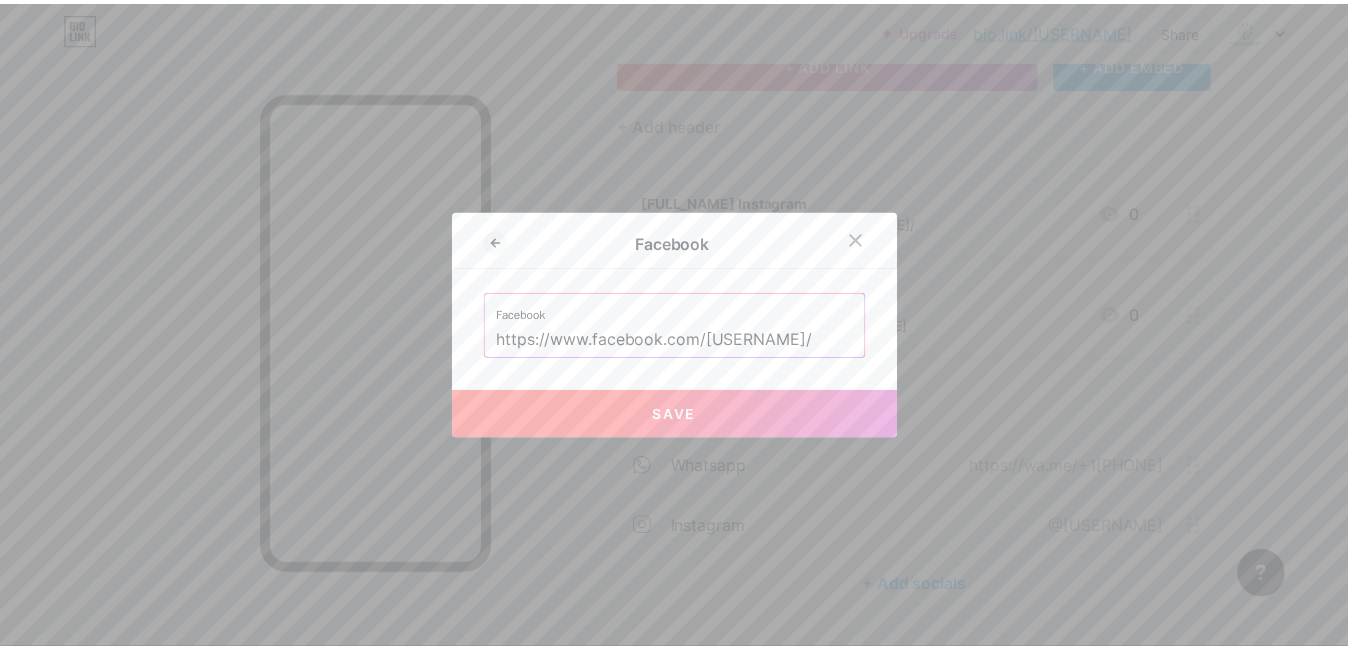 scroll, scrollTop: 0, scrollLeft: 0, axis: both 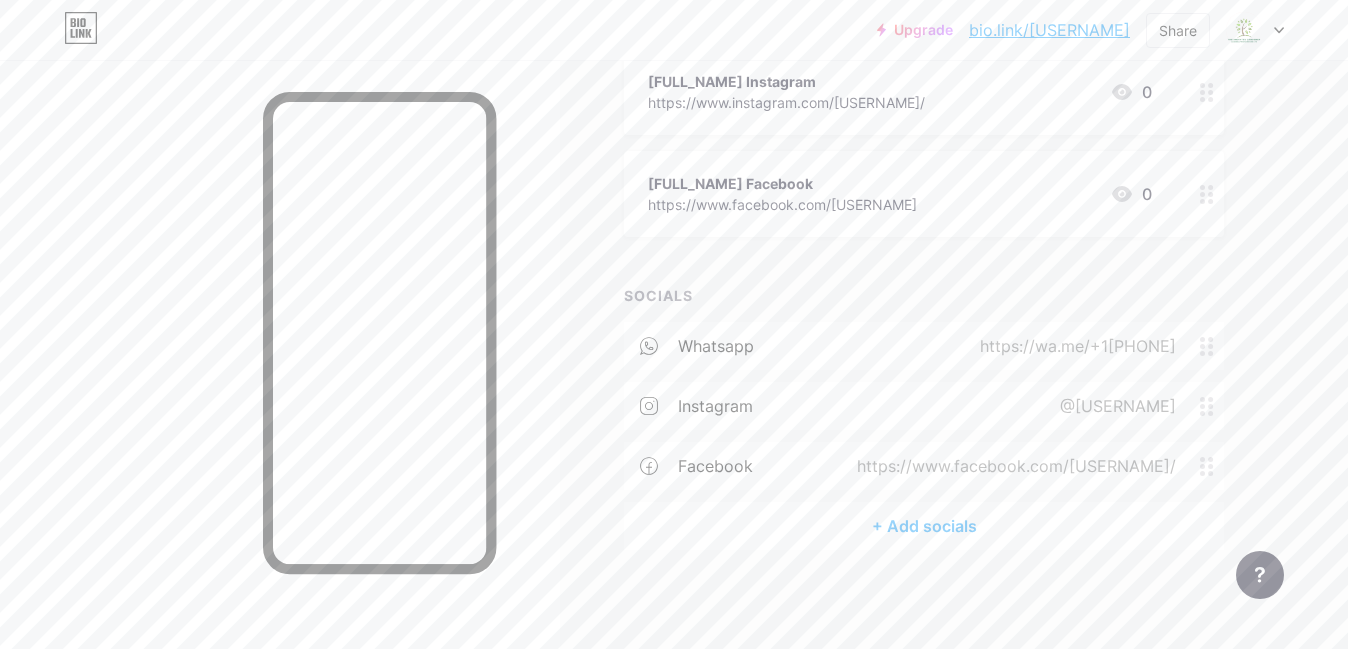 click on "+ Add socials" at bounding box center (924, 526) 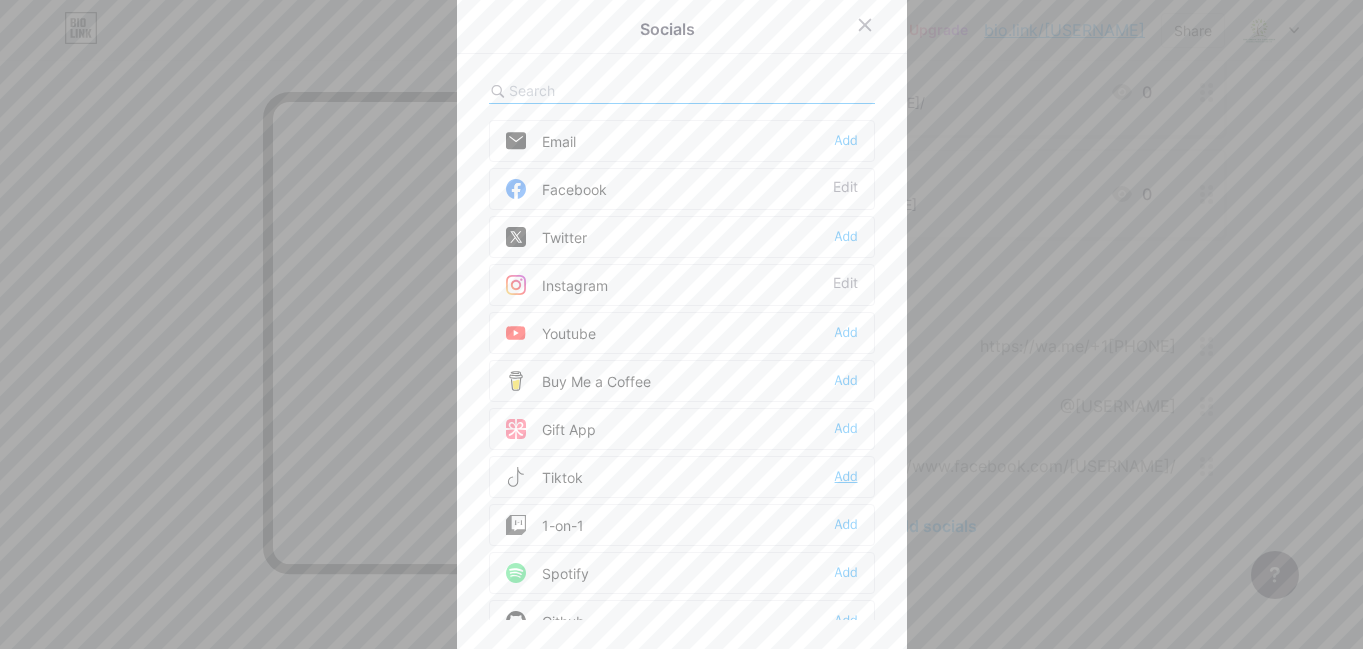 click on "Add" at bounding box center (846, 477) 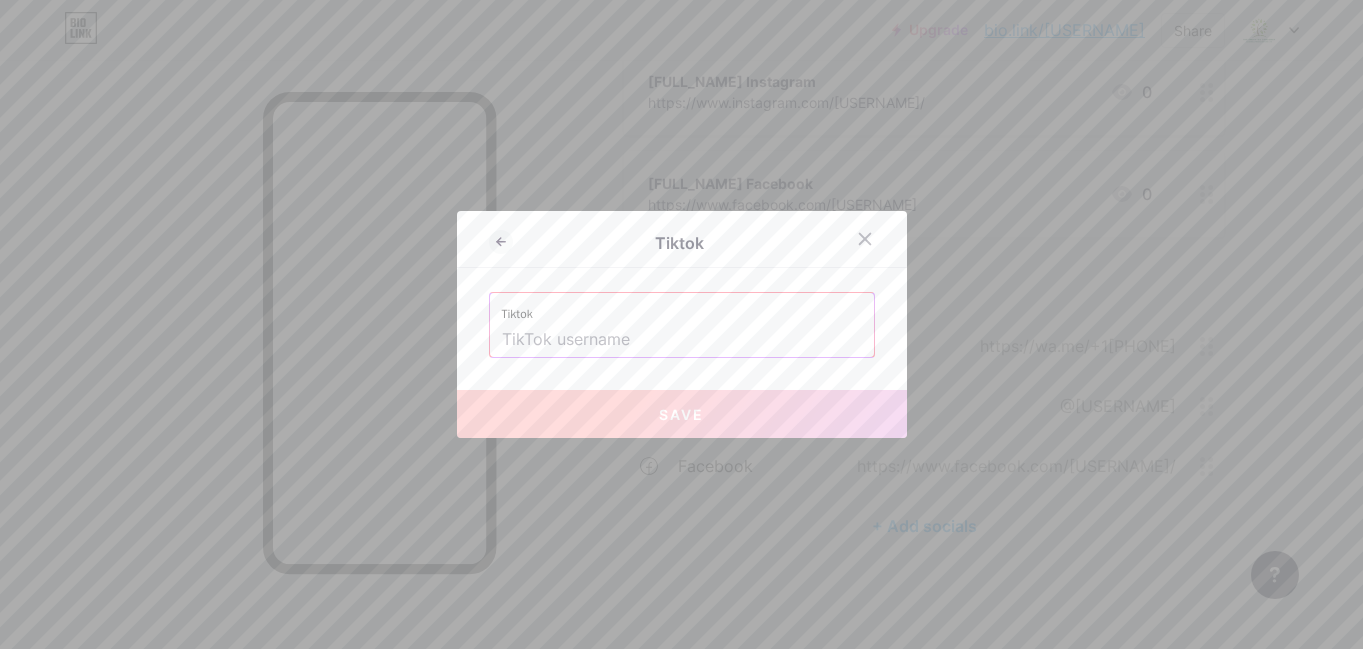 click at bounding box center (682, 340) 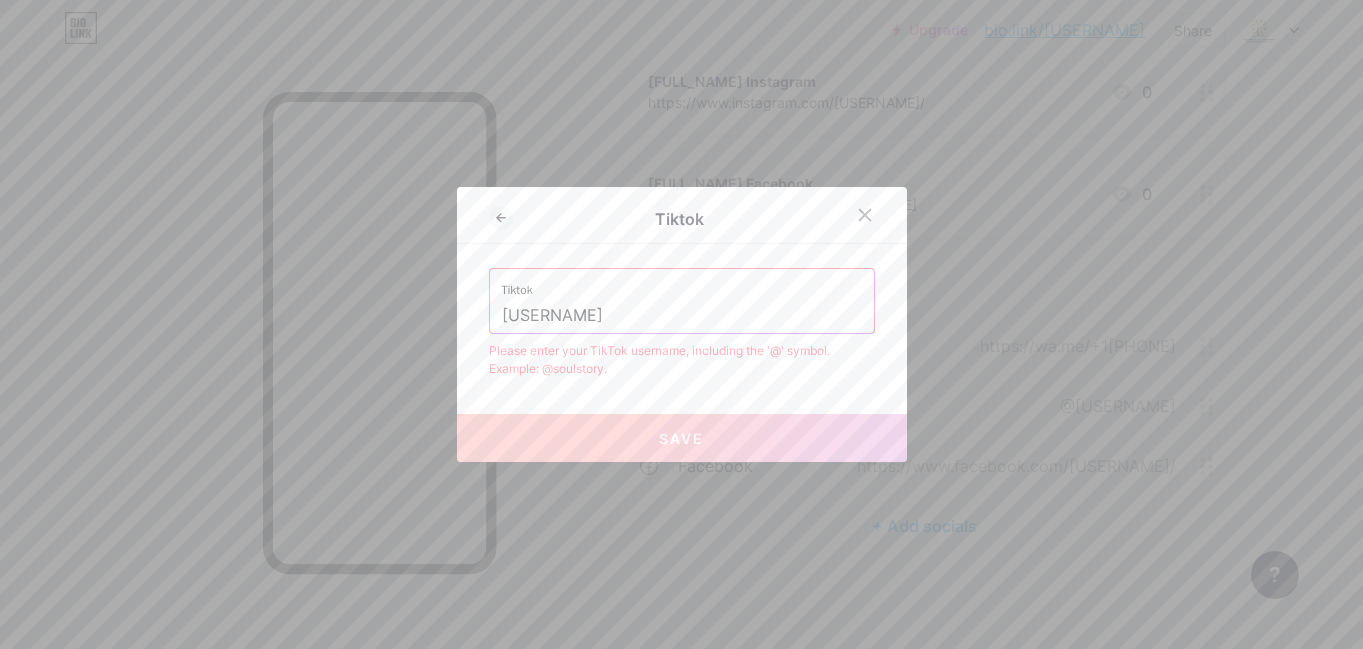 click on "[USERNAME]" at bounding box center (682, 316) 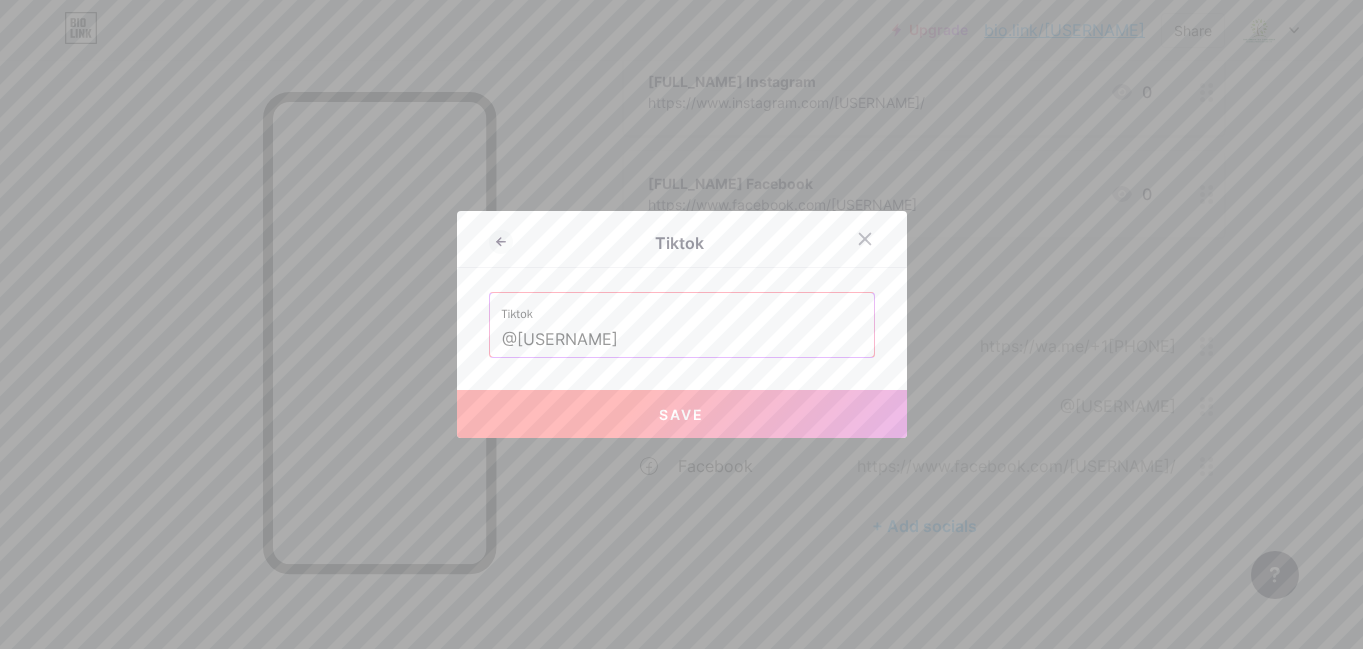 drag, startPoint x: 589, startPoint y: 419, endPoint x: 602, endPoint y: 421, distance: 13.152946 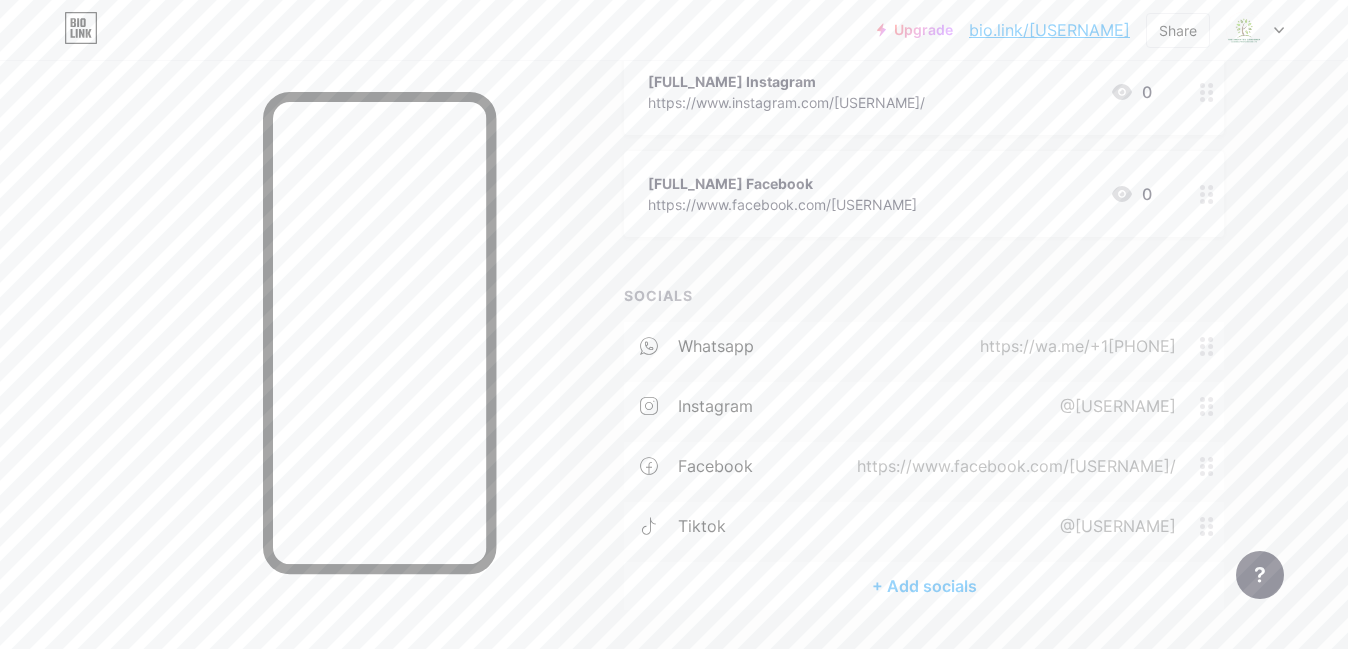 click on "+ Add socials" at bounding box center (924, 586) 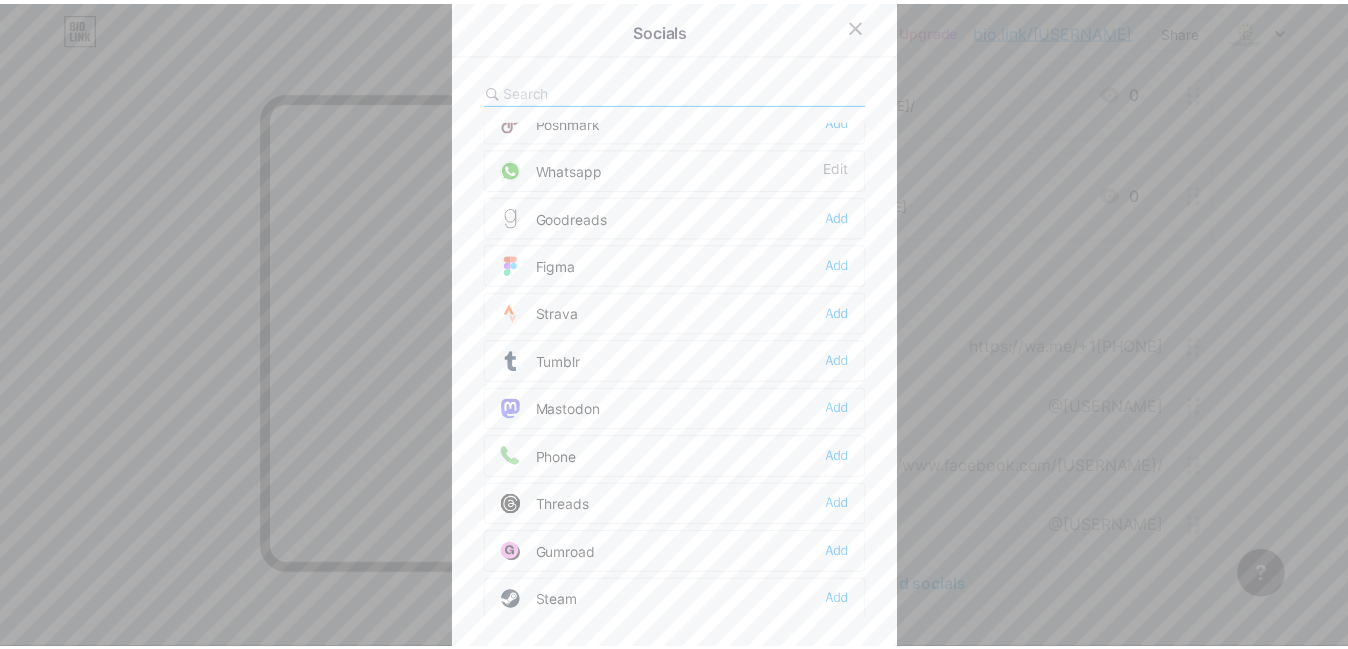 scroll, scrollTop: 1800, scrollLeft: 0, axis: vertical 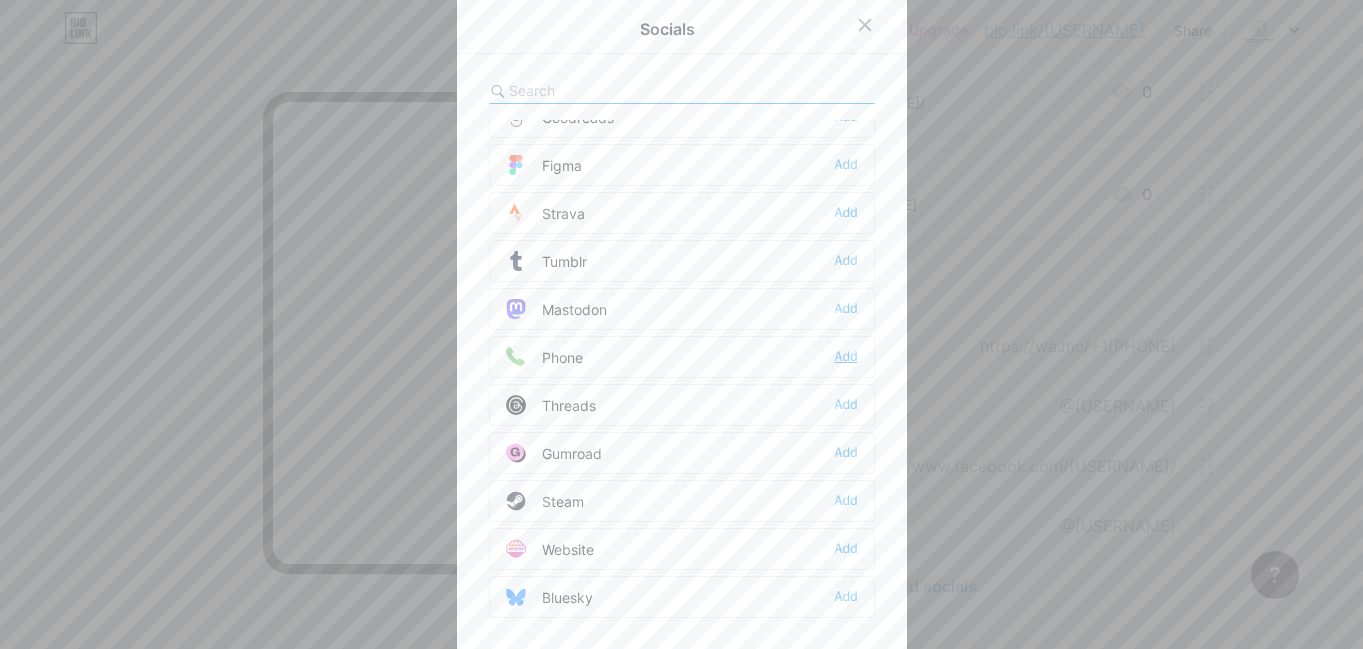 click on "Add" at bounding box center [846, 357] 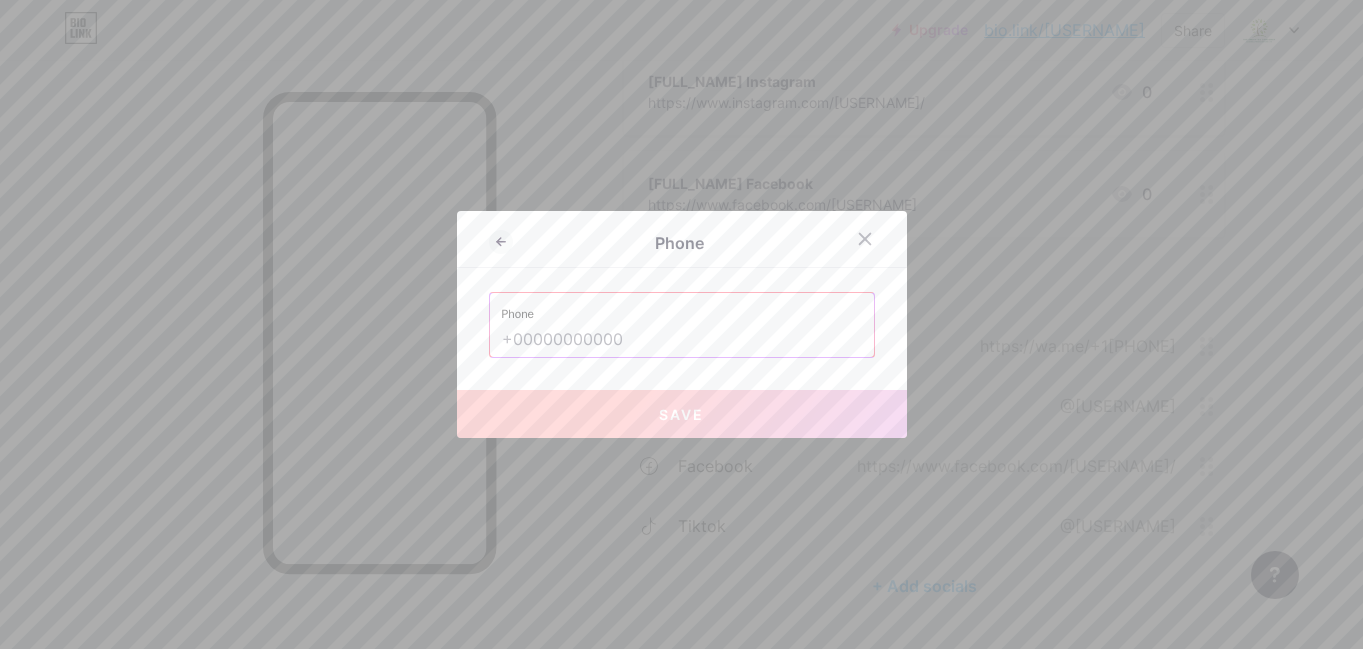 click at bounding box center [682, 340] 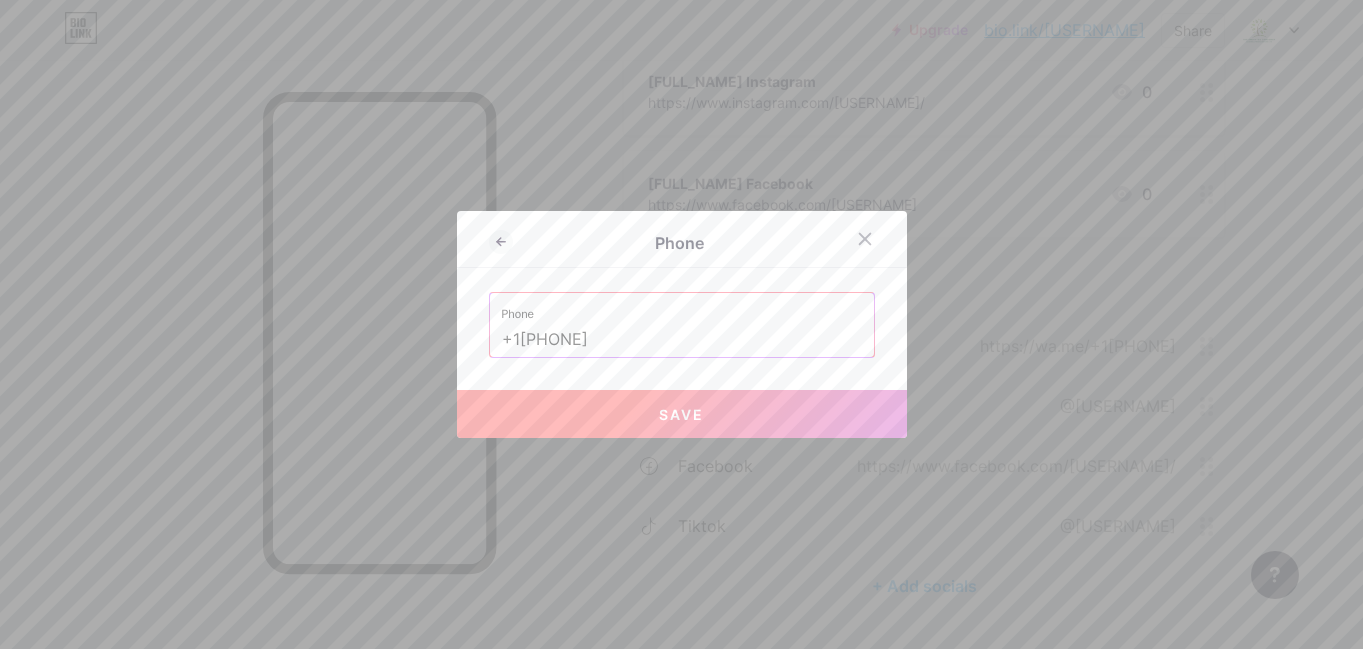 click on "Save" at bounding box center [682, 414] 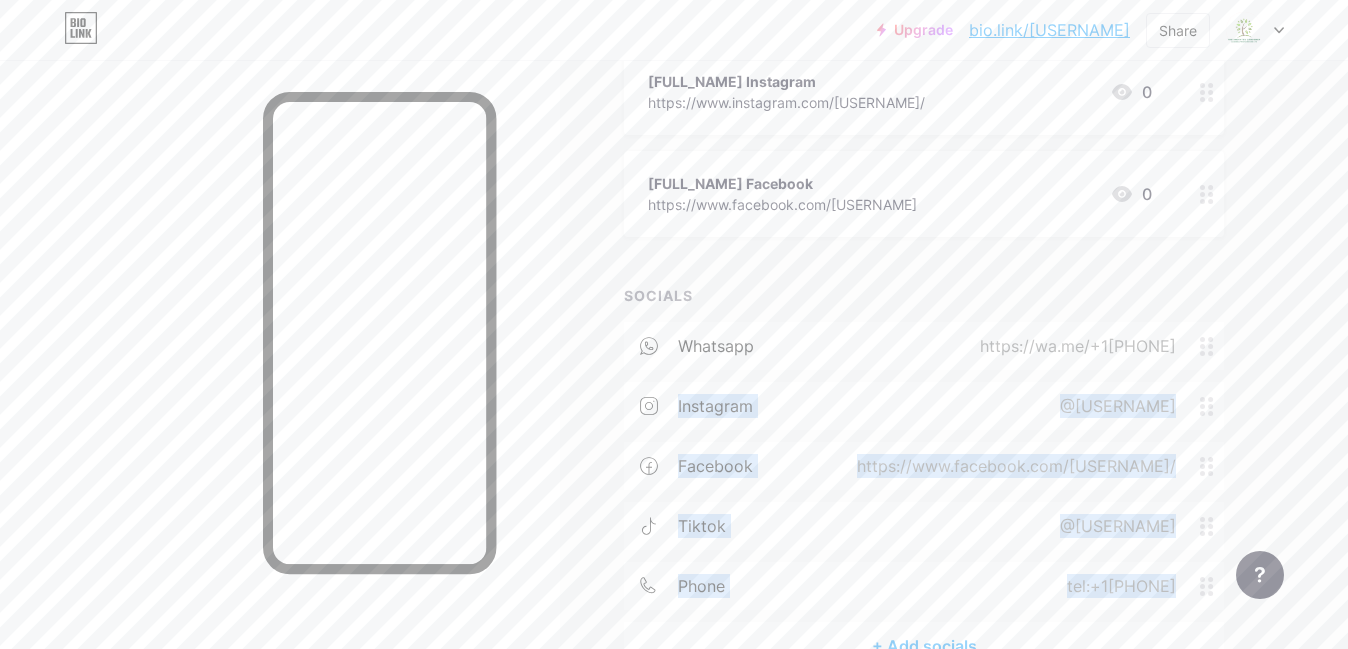 drag, startPoint x: 1207, startPoint y: 595, endPoint x: 1218, endPoint y: 347, distance: 248.24384 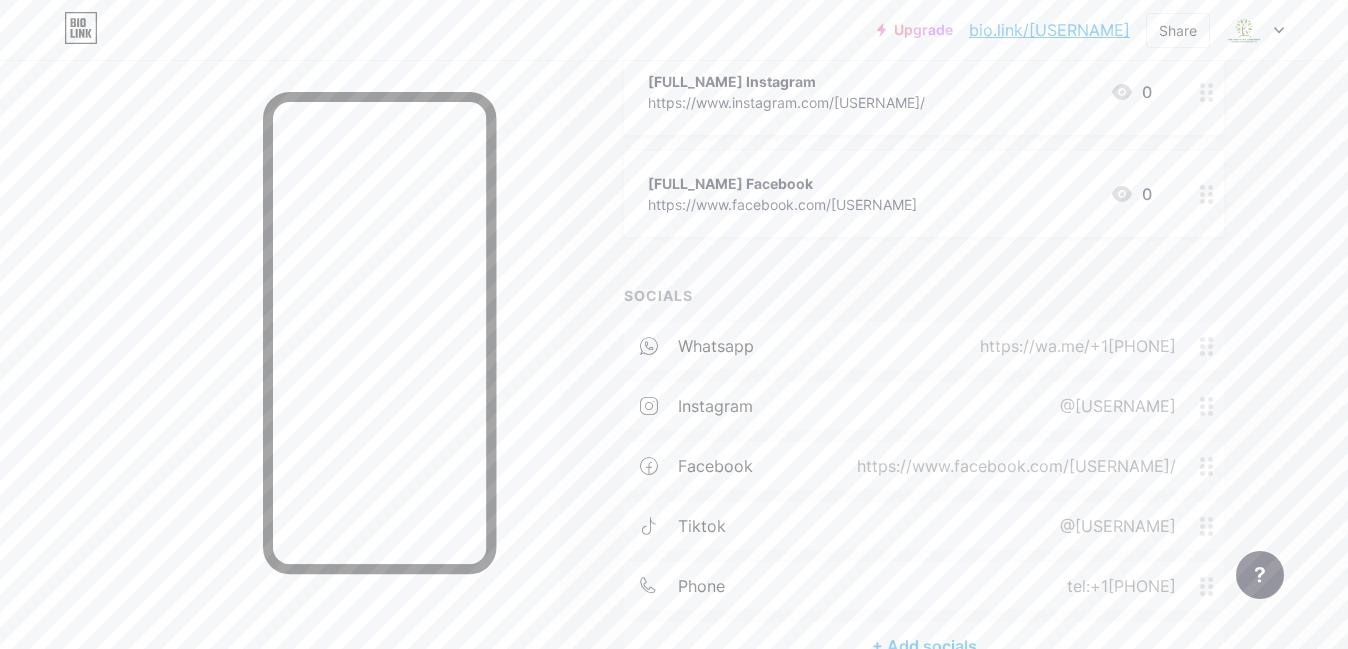 type 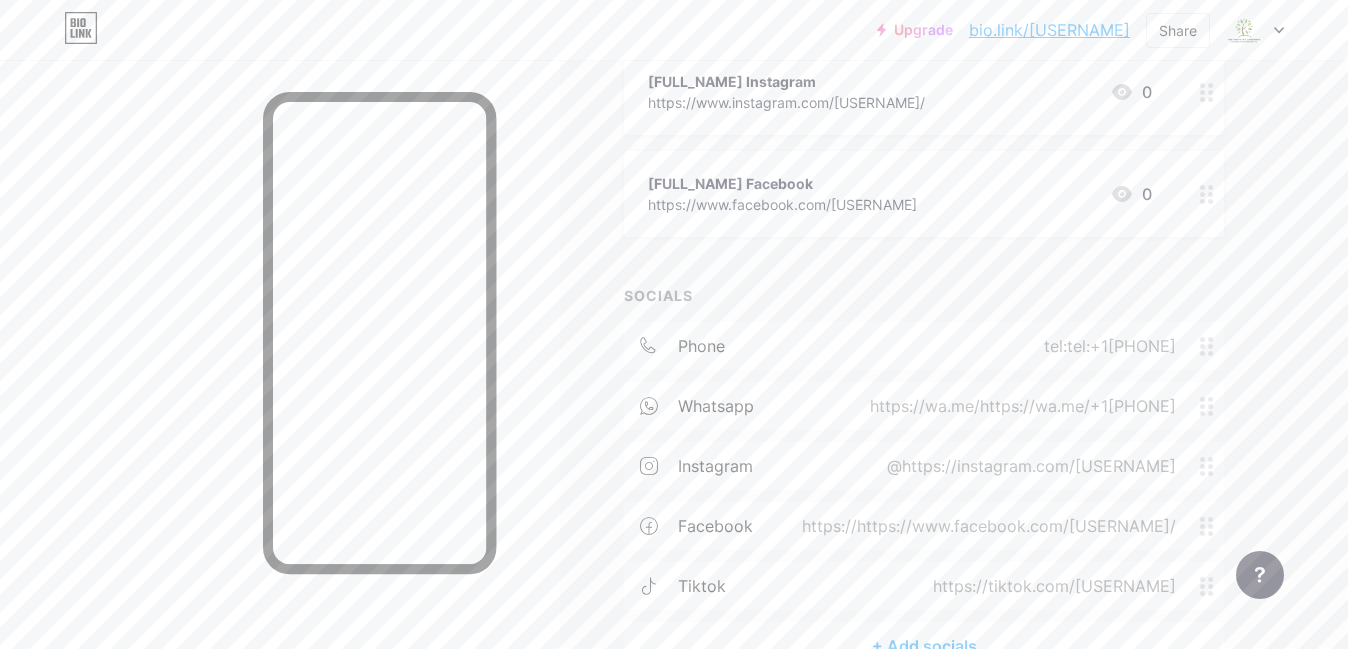 click on "Links Posts Design Subscribers NEW Stats Settings + ADD LINK + ADD EMBED + Add header The Anointed Gardener Instagram https://www.instagram.com/[USERNAME]/ 0 The Anointed Gardener Facebook https://www.facebook.com/[USERNAME]/ 0 SOCIALS phone tel:+1[PHONE] whatsapp https://wa.me/https://wa.me/+1[PHONE] instagram @https://instagram.com/[USERNAME] facebook https://https://www.facebook.com/[USERNAME]/ tiktok @https://tiktok.com/[USERNAME] + Add socials" at bounding box center (654, 282) 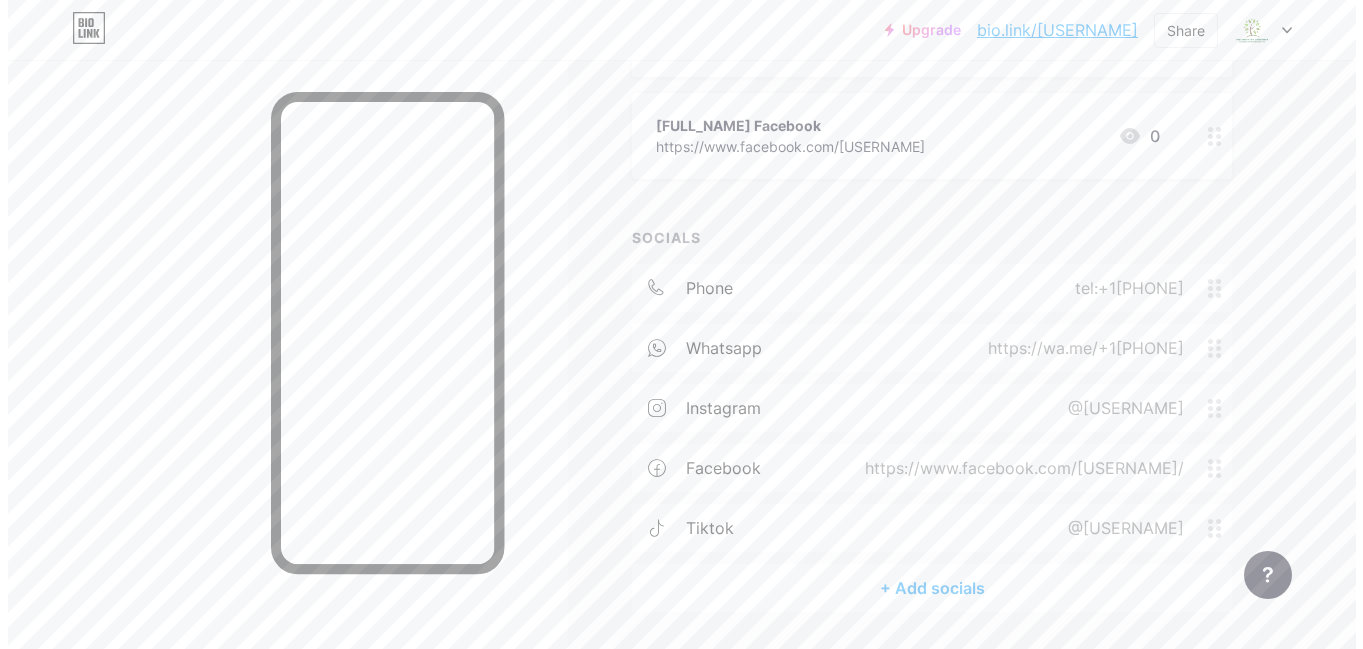 scroll, scrollTop: 386, scrollLeft: 0, axis: vertical 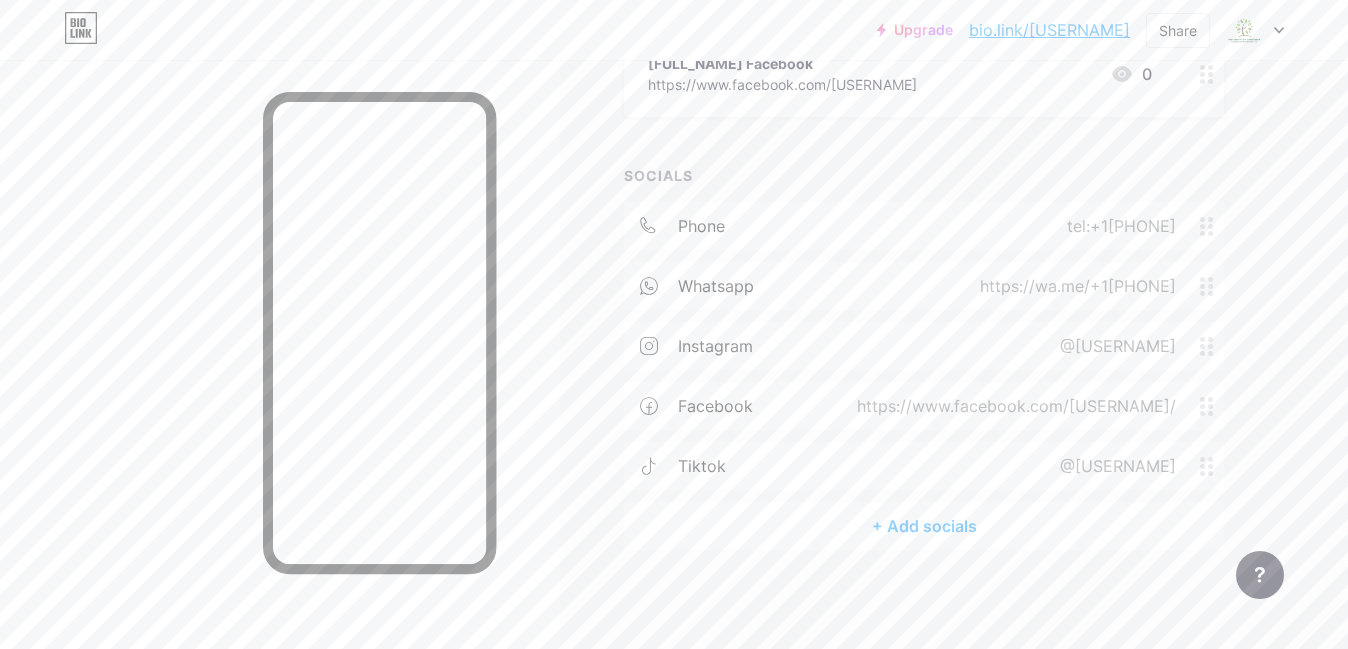 click on "+ Add socials" at bounding box center [924, 526] 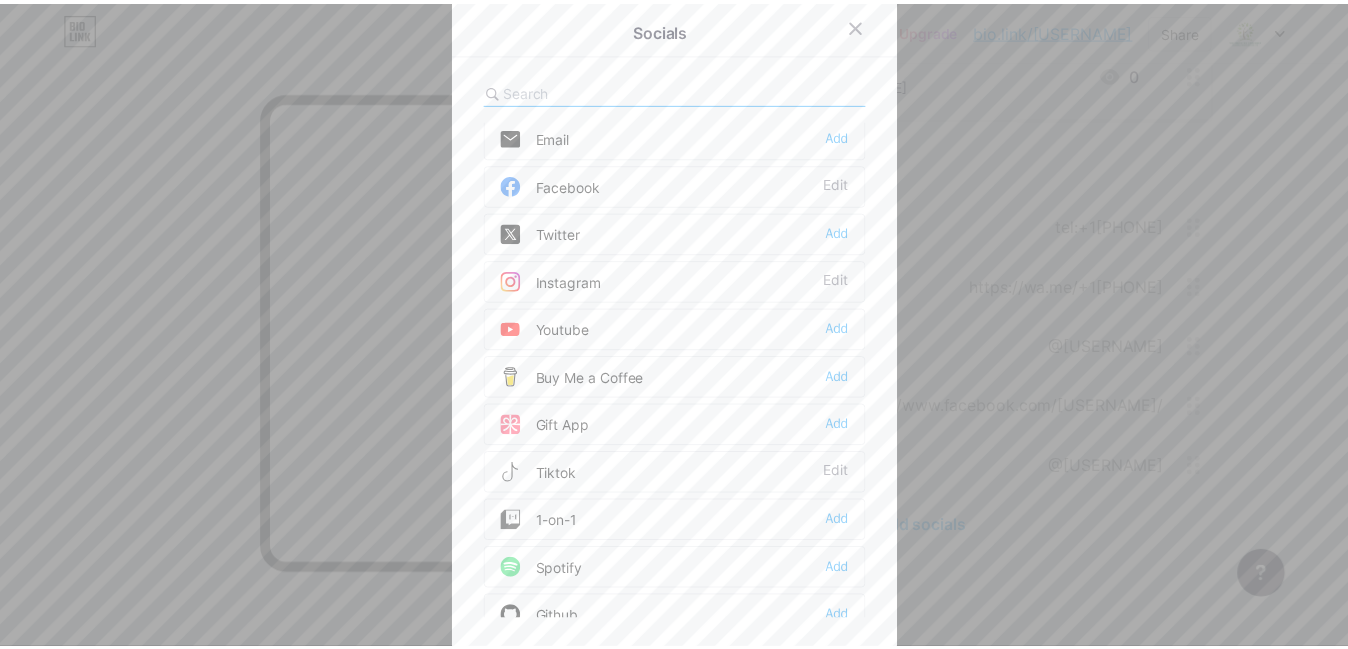 scroll, scrollTop: 0, scrollLeft: 0, axis: both 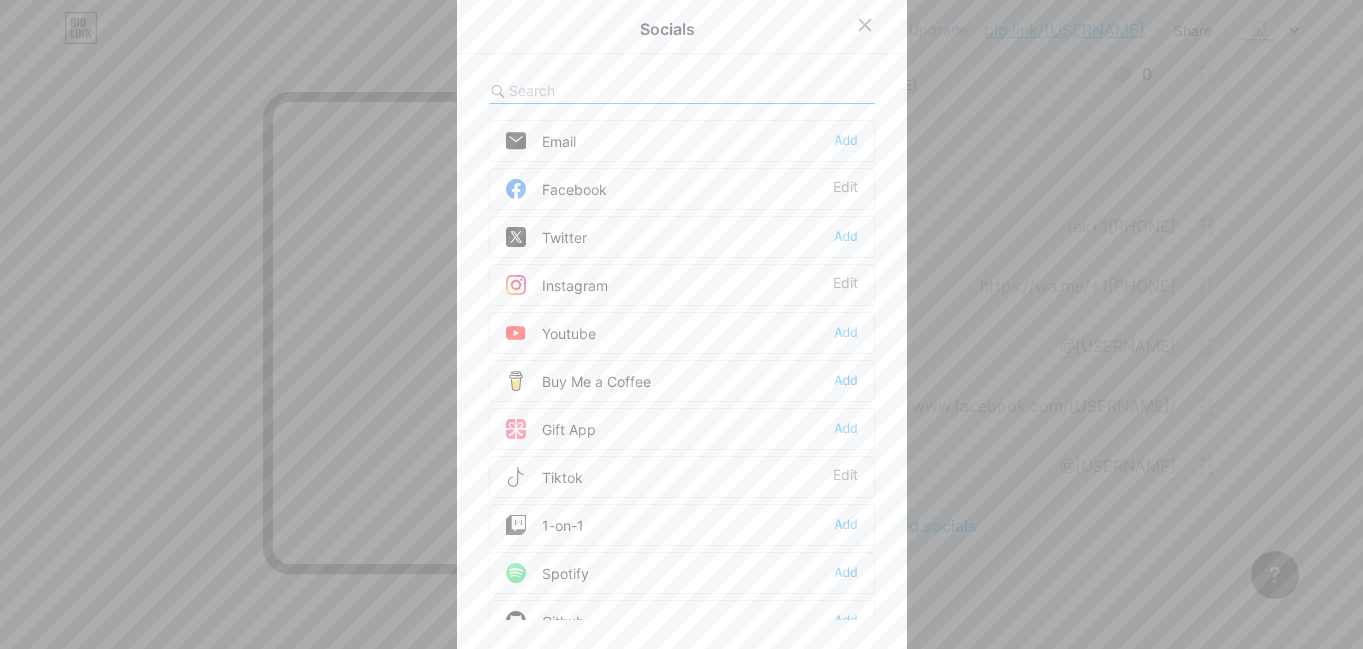 click on "Add" at bounding box center [846, 141] 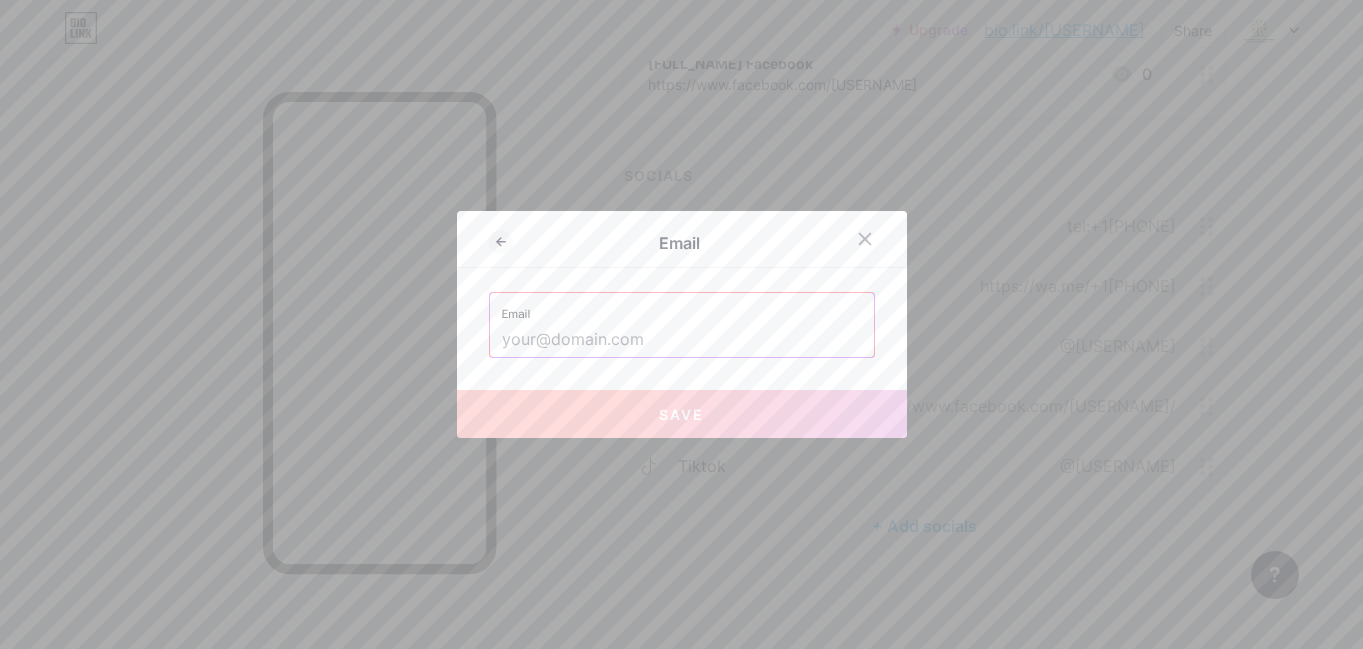click at bounding box center (682, 340) 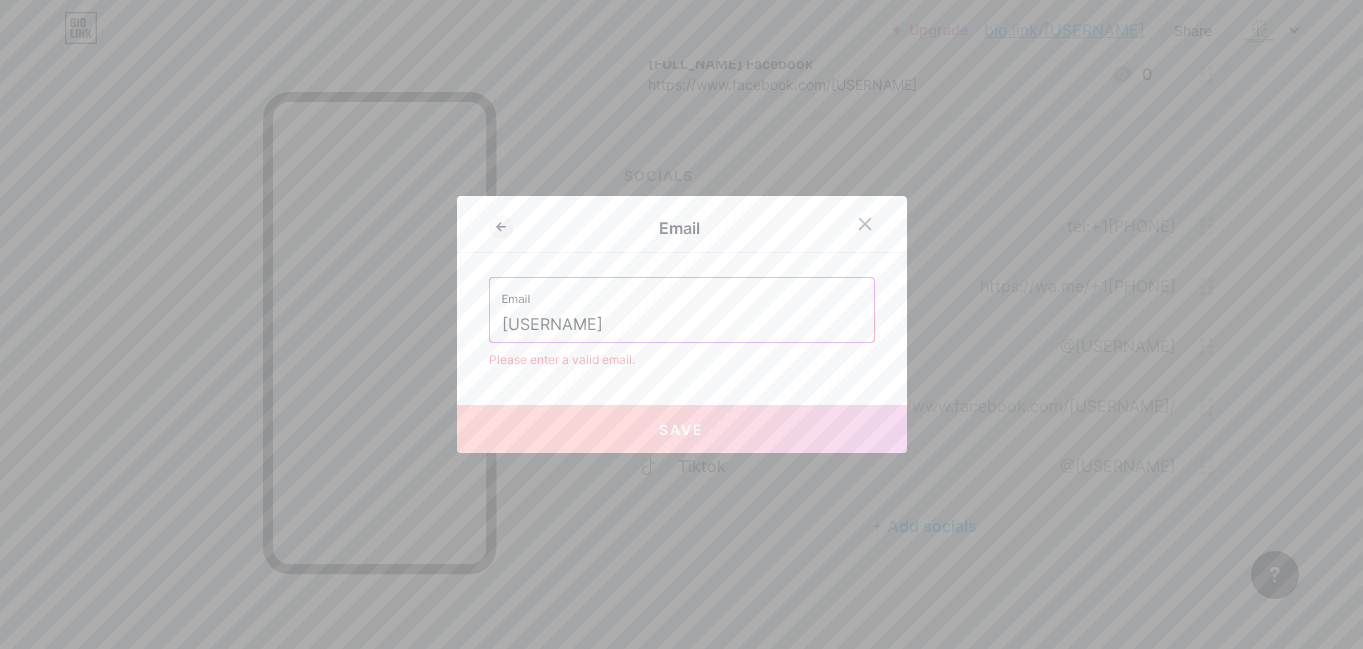 click on "[USERNAME]" at bounding box center (682, 325) 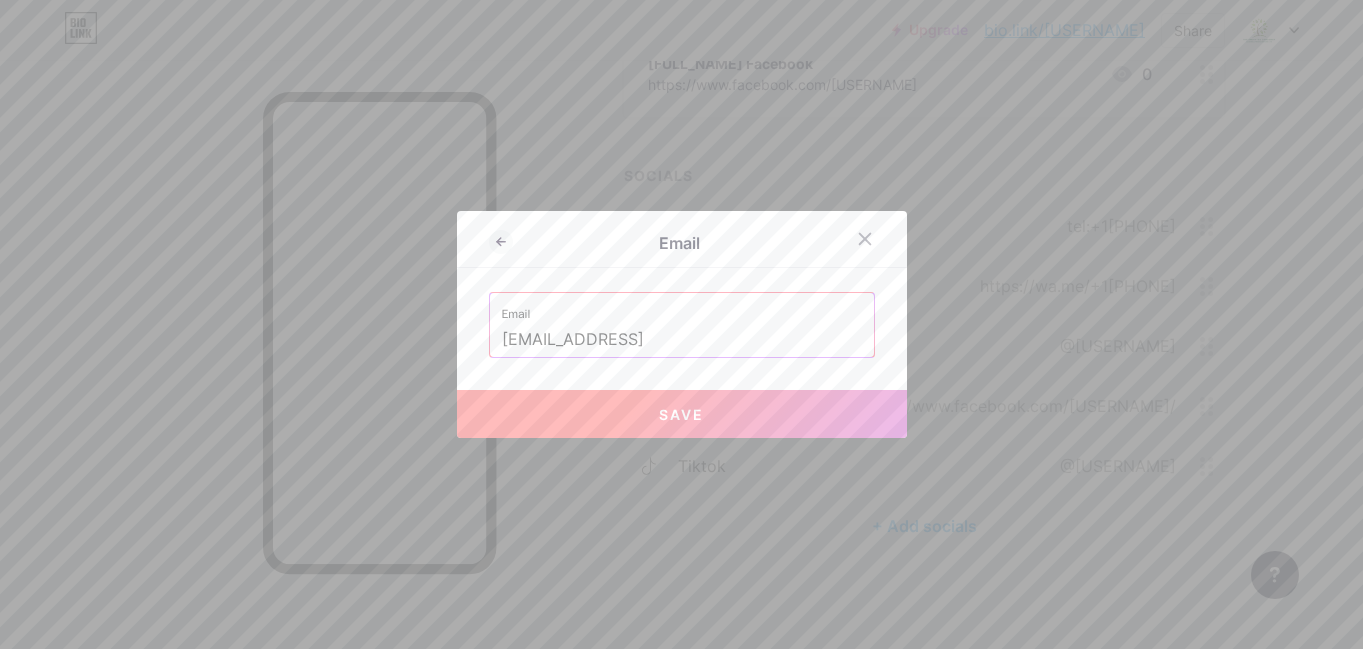 click on "Save" at bounding box center [681, 414] 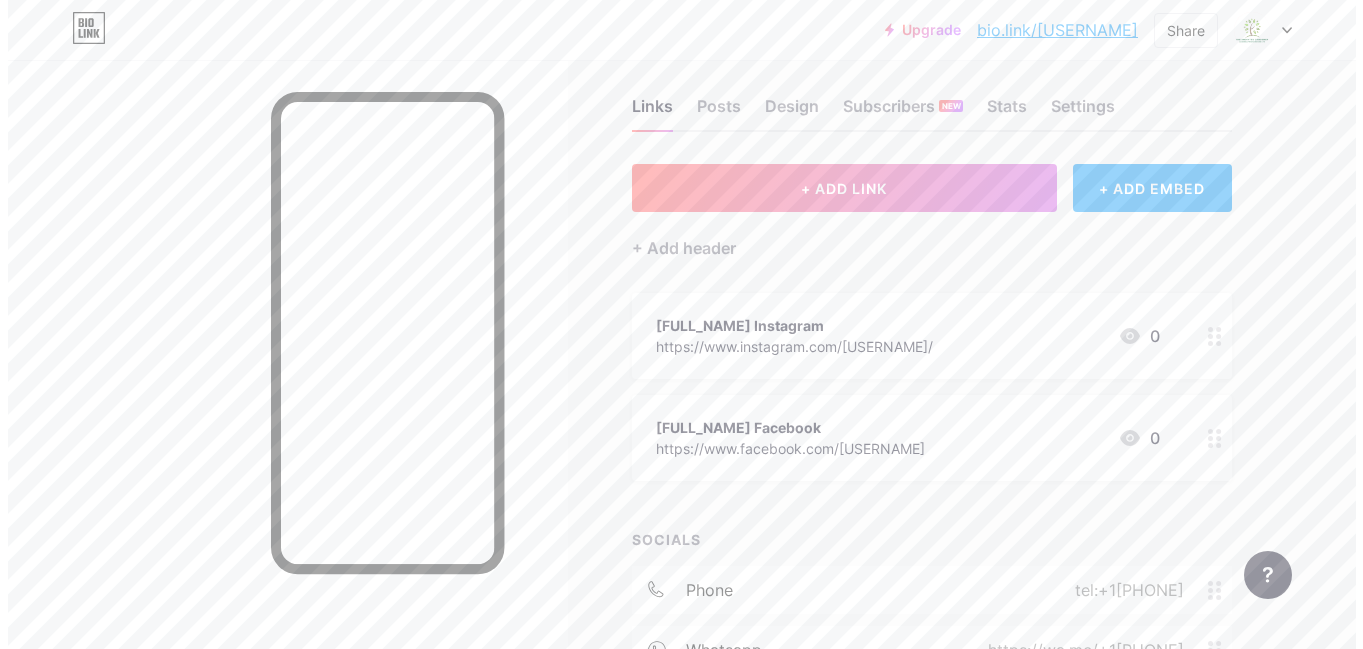 scroll, scrollTop: 0, scrollLeft: 0, axis: both 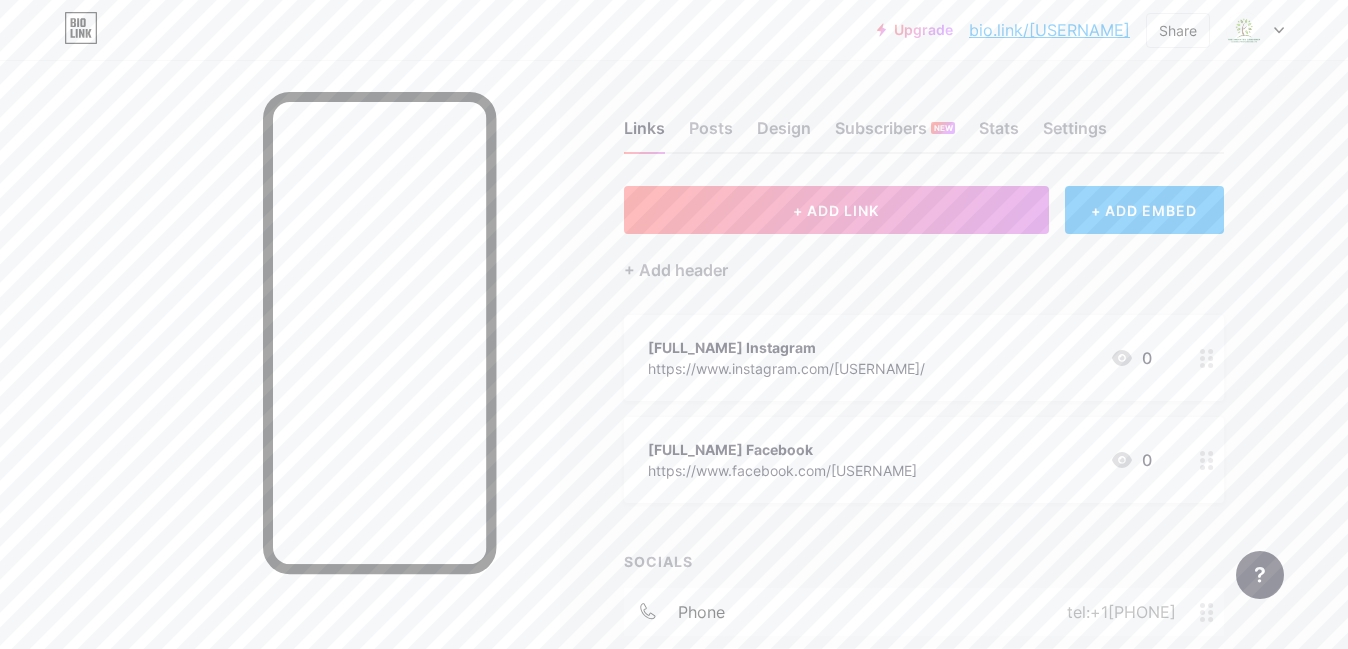 click on "+ ADD EMBED" at bounding box center [1144, 210] 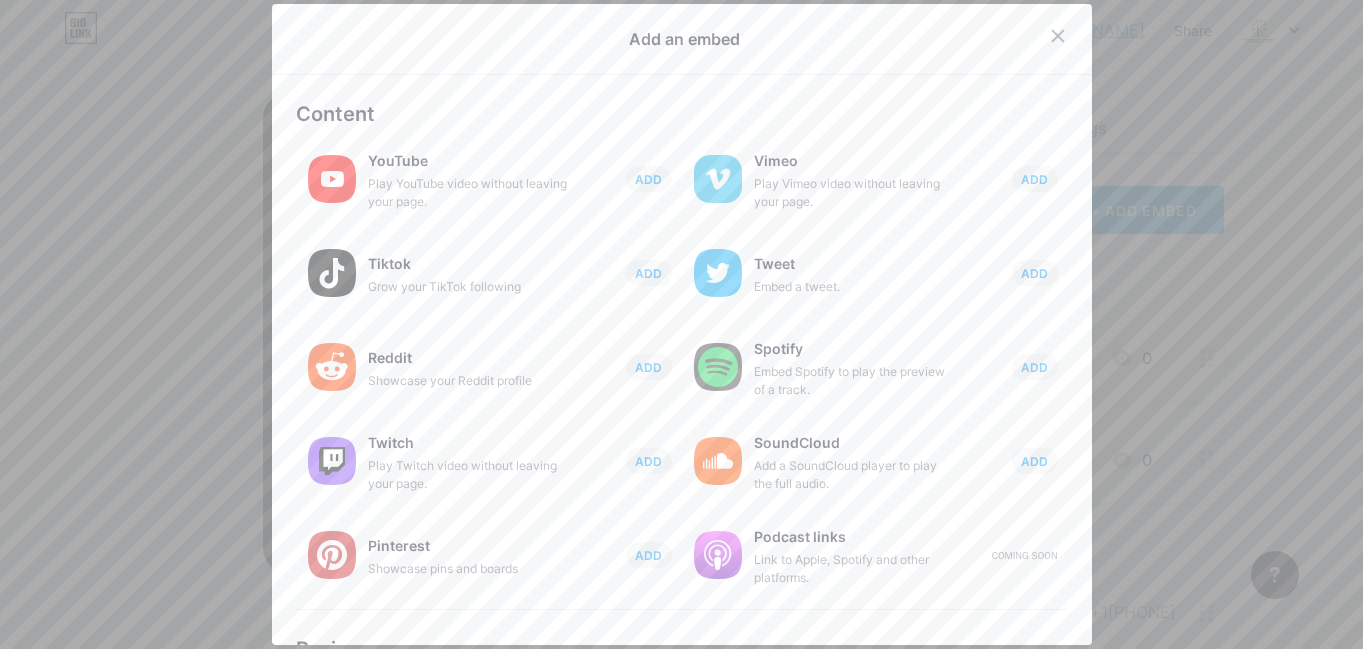 scroll, scrollTop: 0, scrollLeft: 0, axis: both 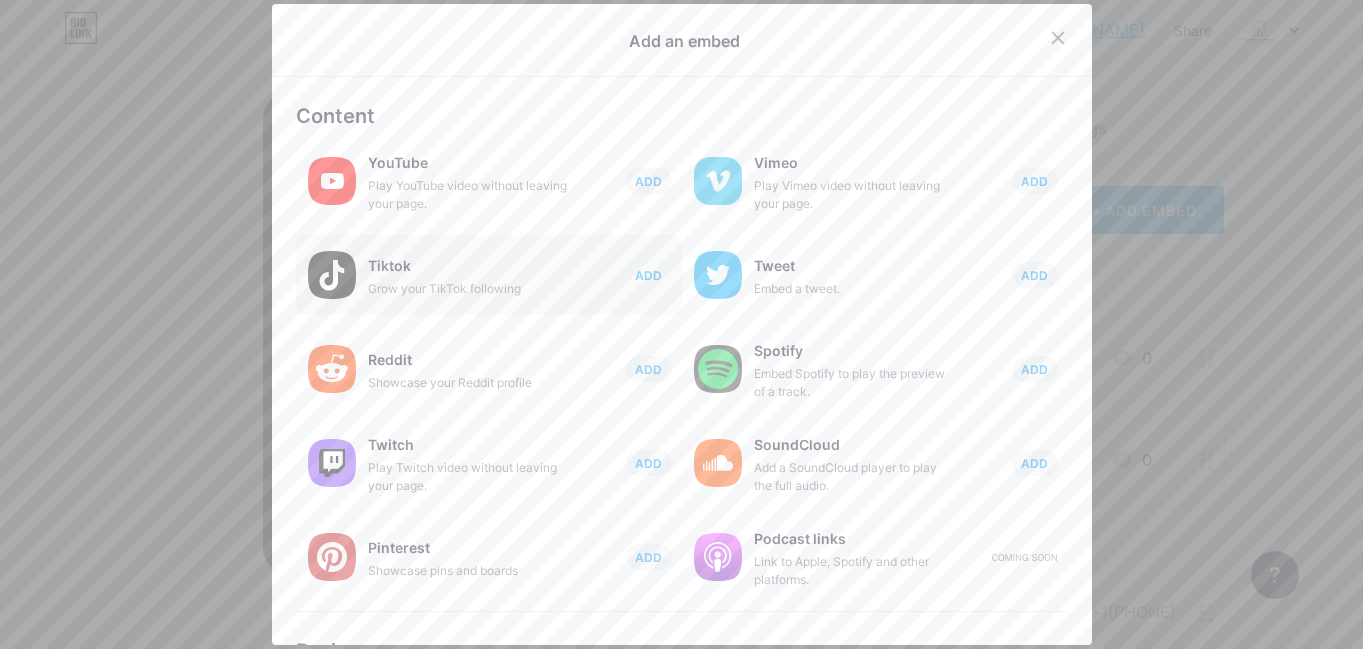 click on "ADD" at bounding box center (648, 275) 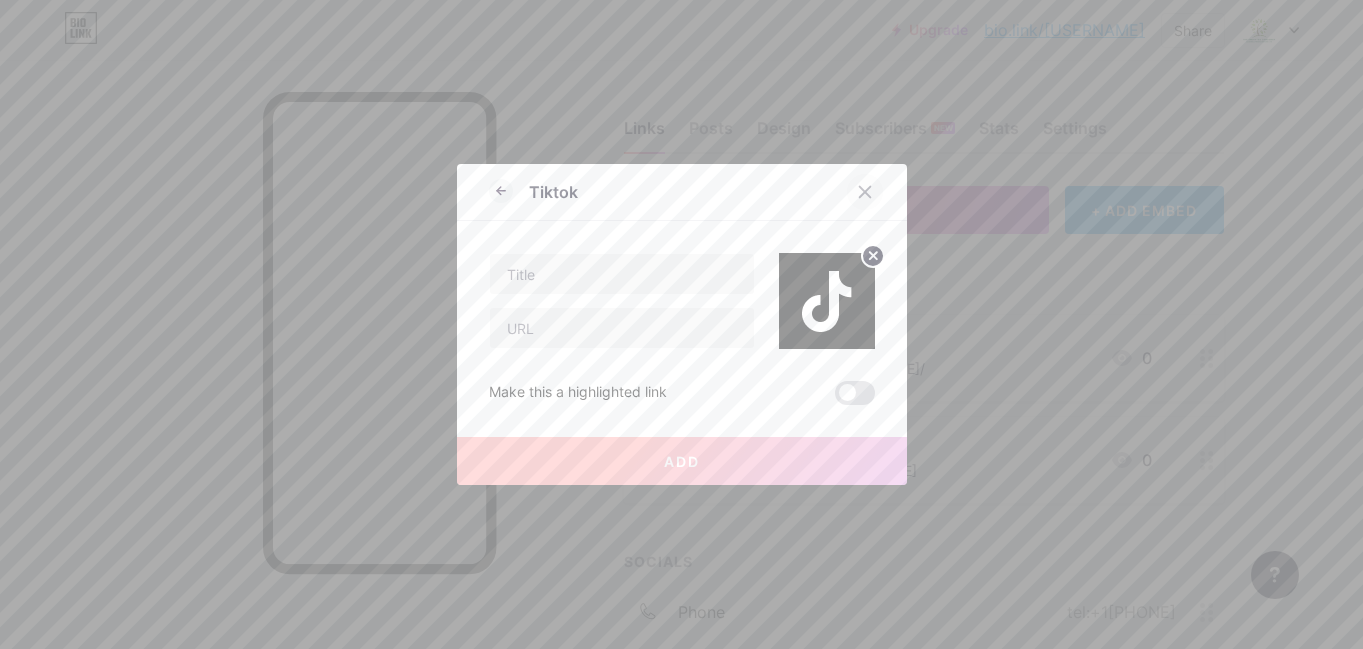 click at bounding box center [865, 192] 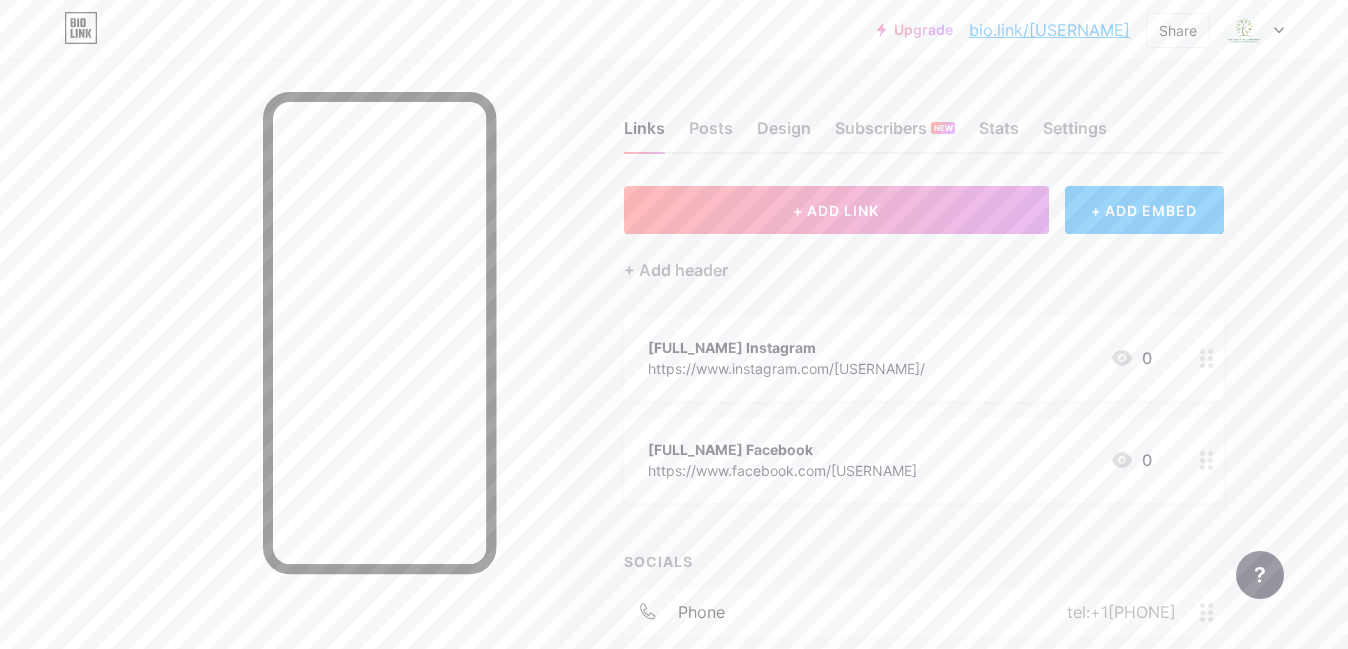 click on "+ ADD EMBED" at bounding box center [1144, 210] 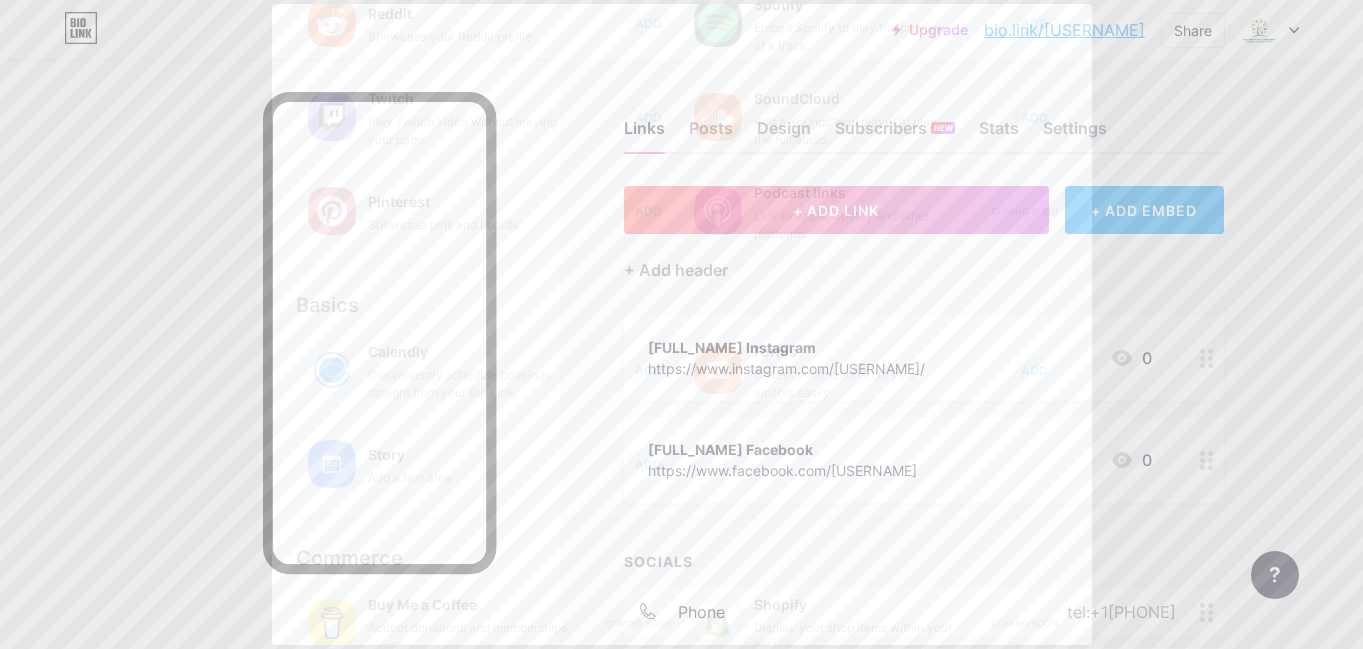 scroll, scrollTop: 378, scrollLeft: 0, axis: vertical 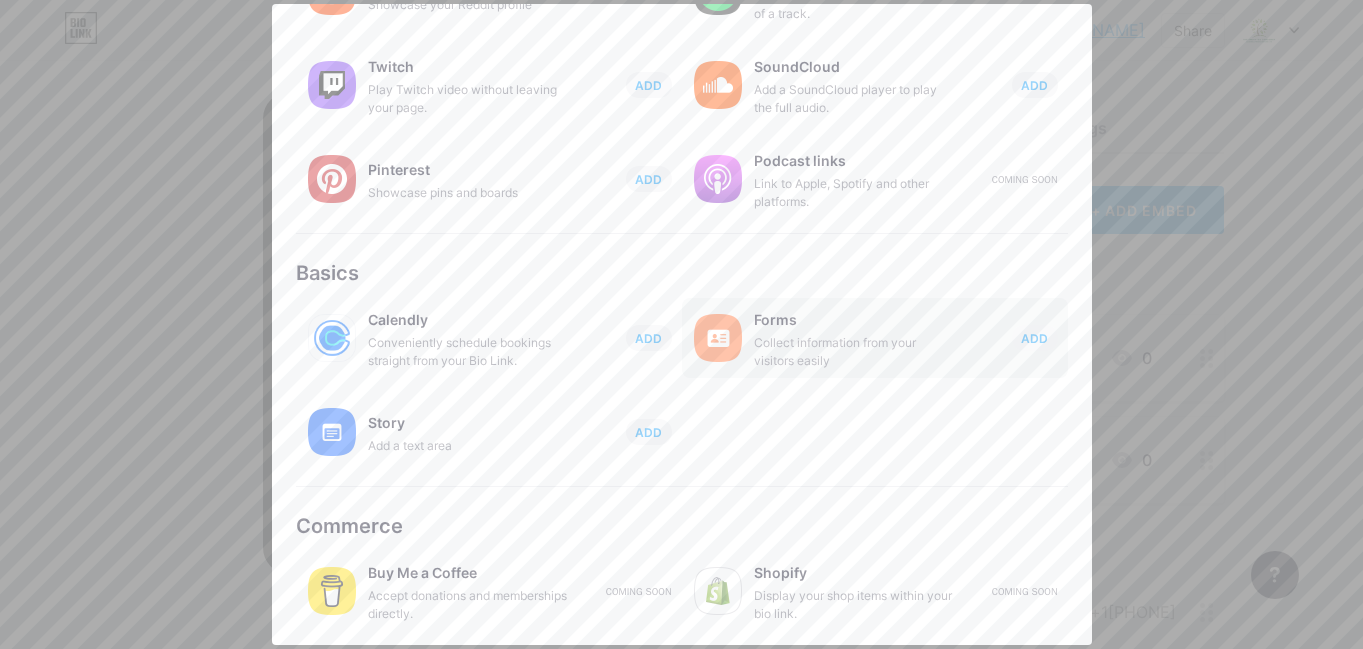 click on "Collect information from your visitors easily" at bounding box center (854, 352) 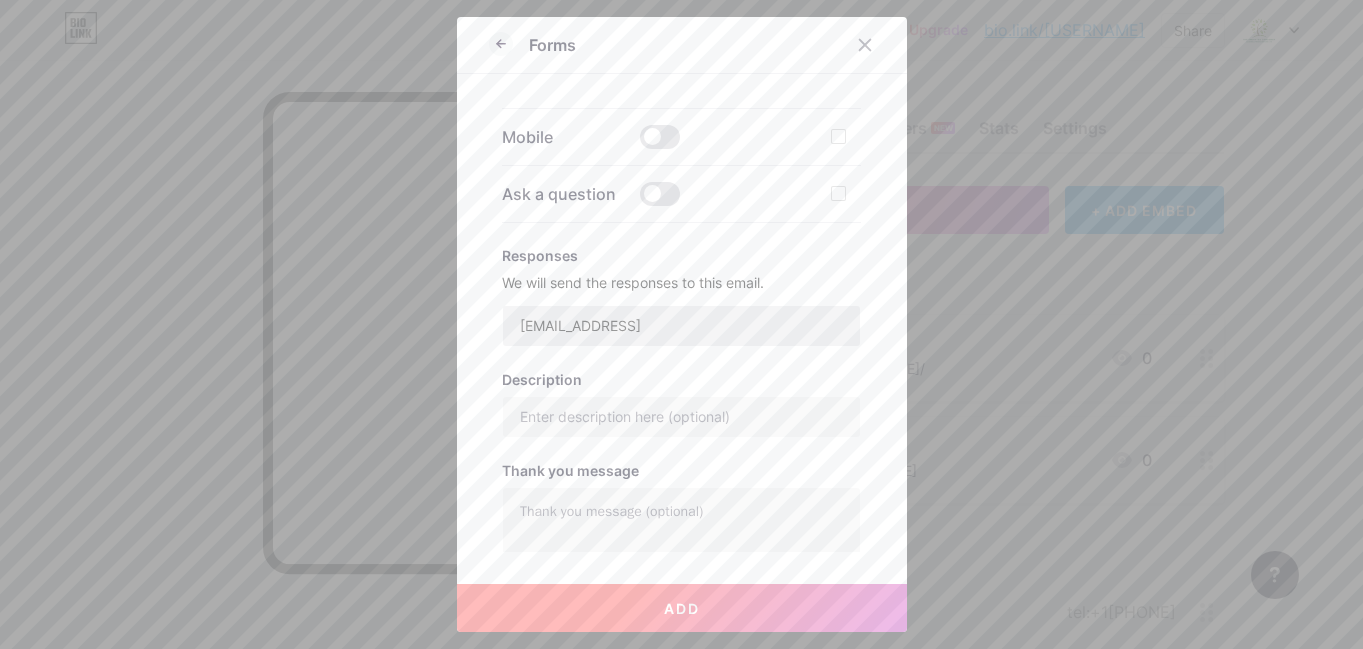 scroll, scrollTop: 571, scrollLeft: 0, axis: vertical 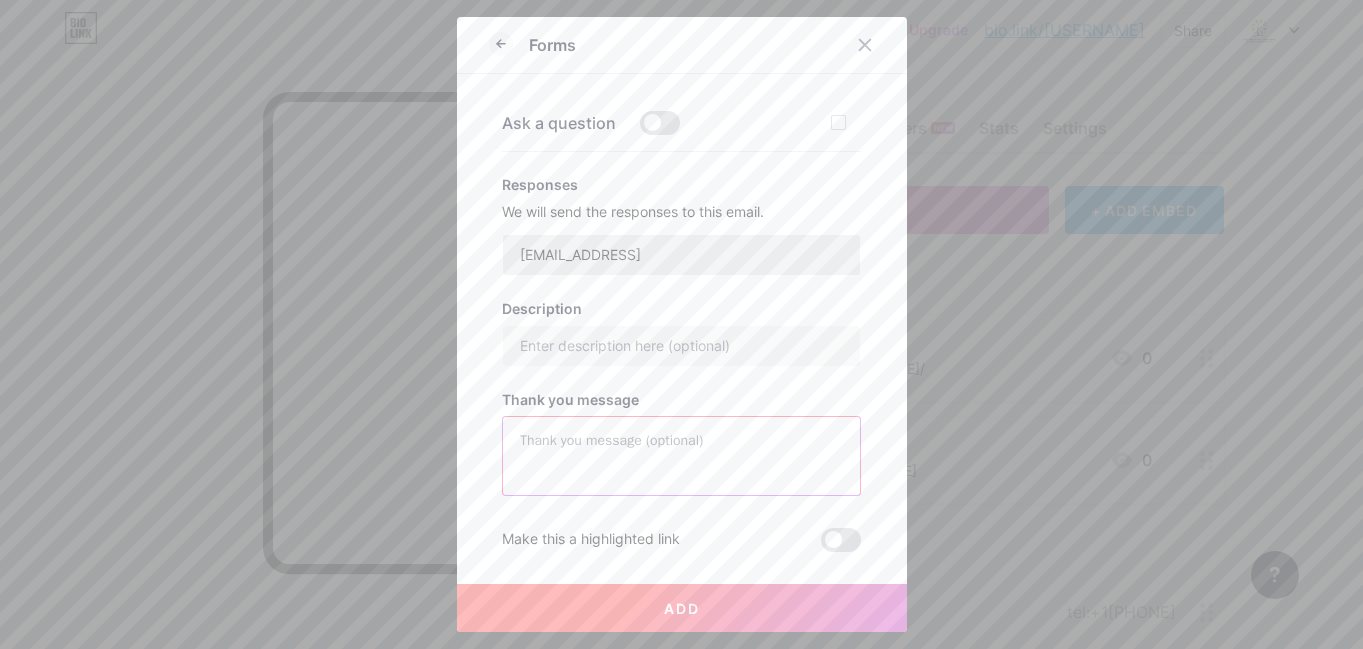click at bounding box center (681, 457) 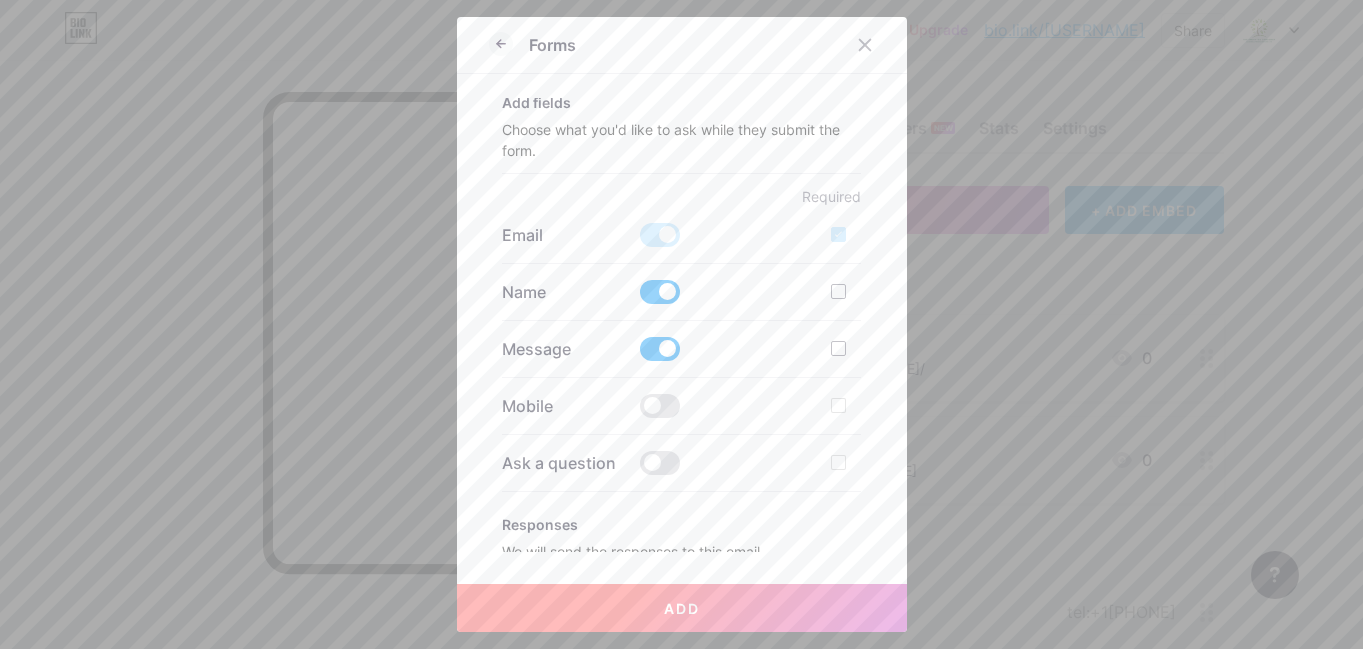 scroll, scrollTop: 0, scrollLeft: 0, axis: both 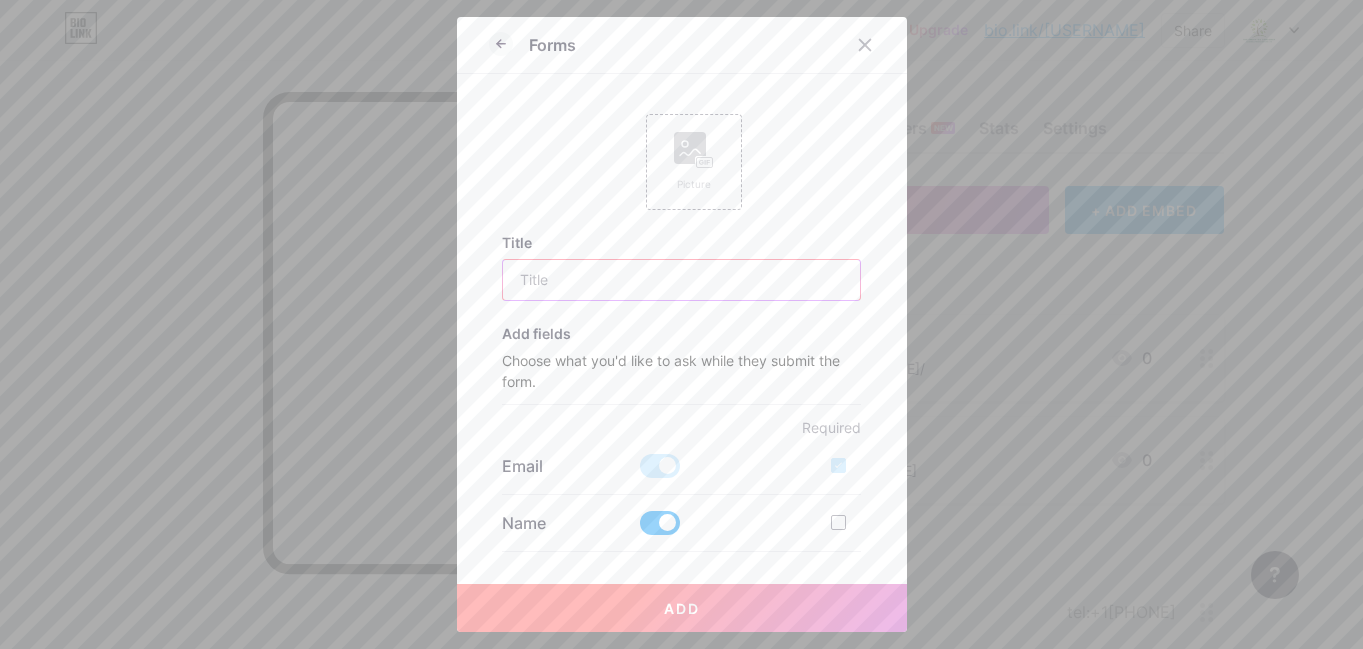 click at bounding box center (681, 280) 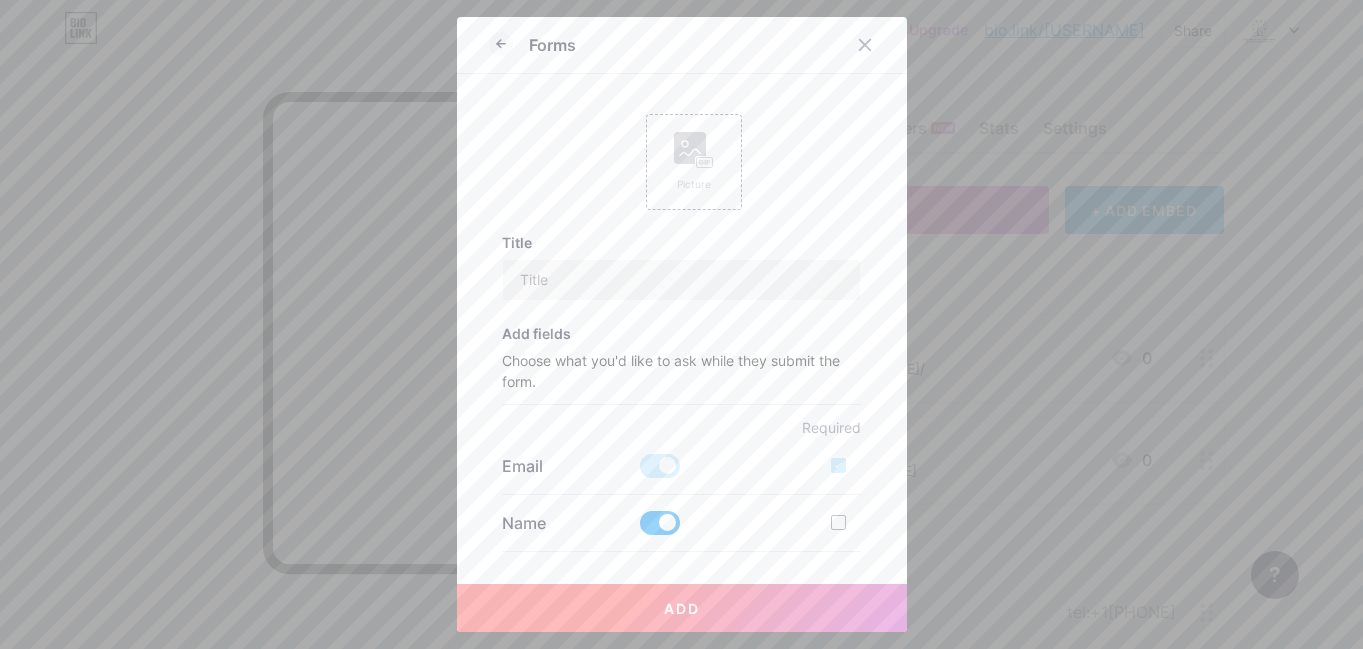 click at bounding box center (660, 466) 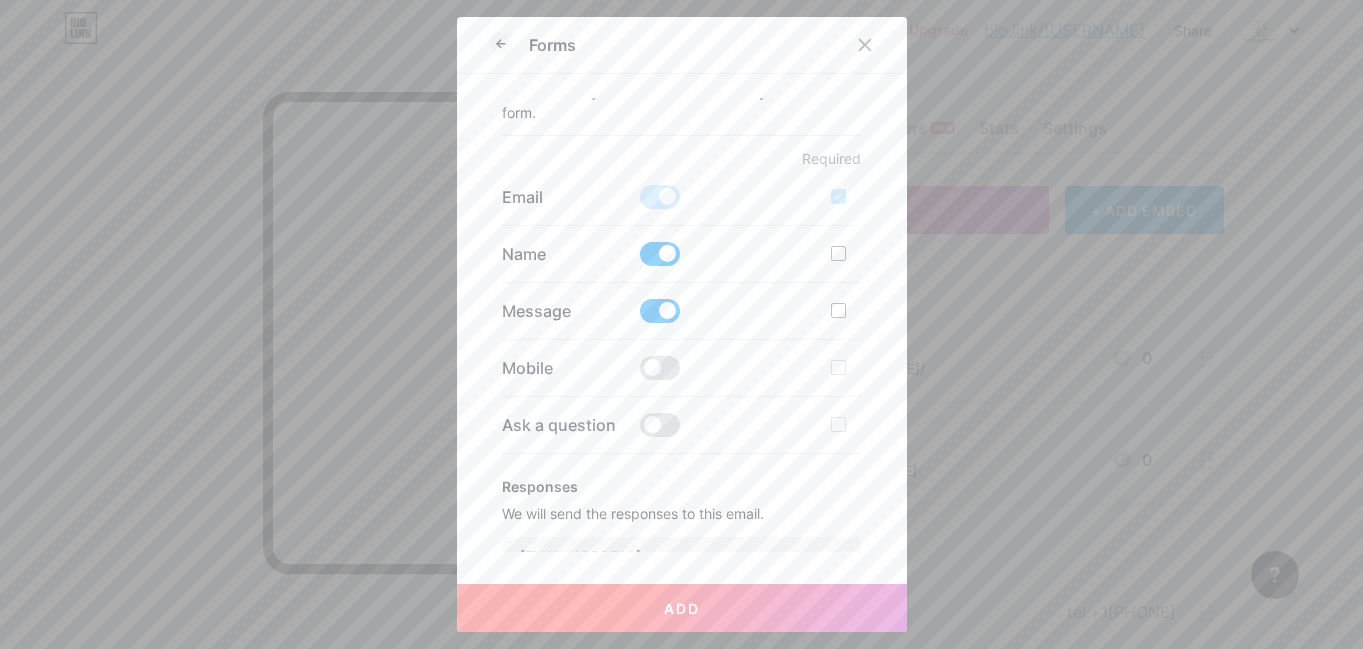 scroll, scrollTop: 300, scrollLeft: 0, axis: vertical 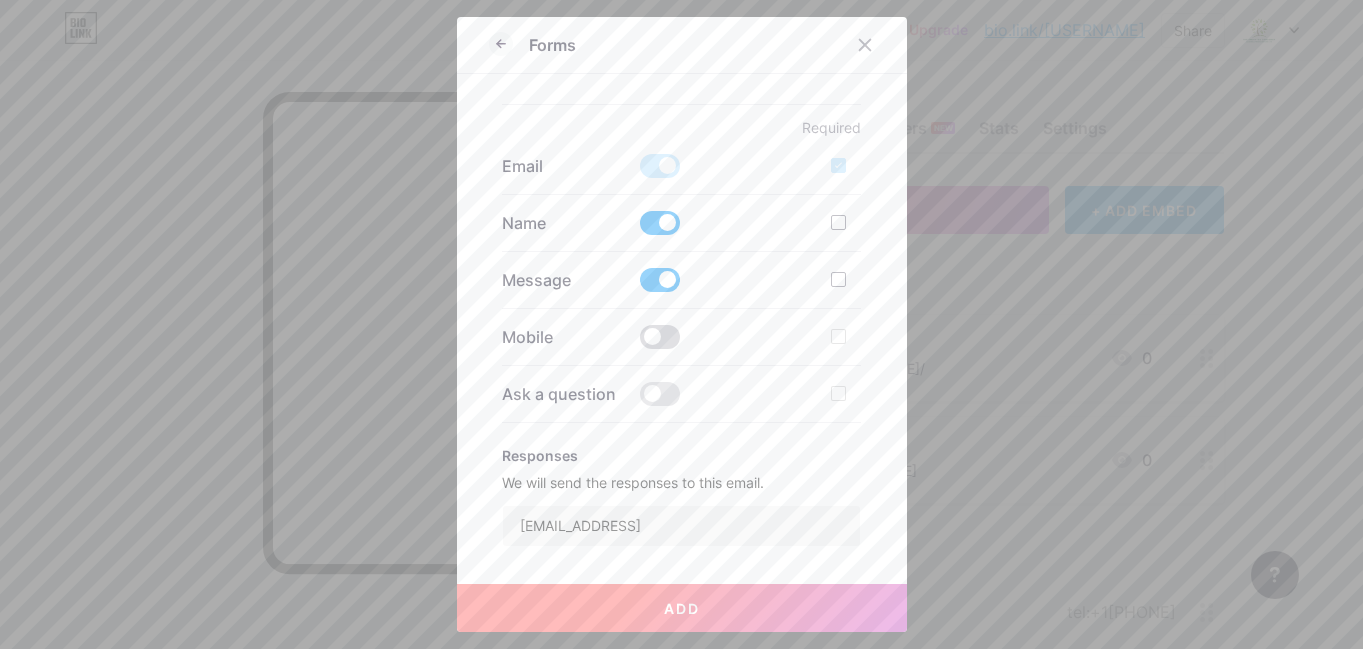click at bounding box center [660, 337] 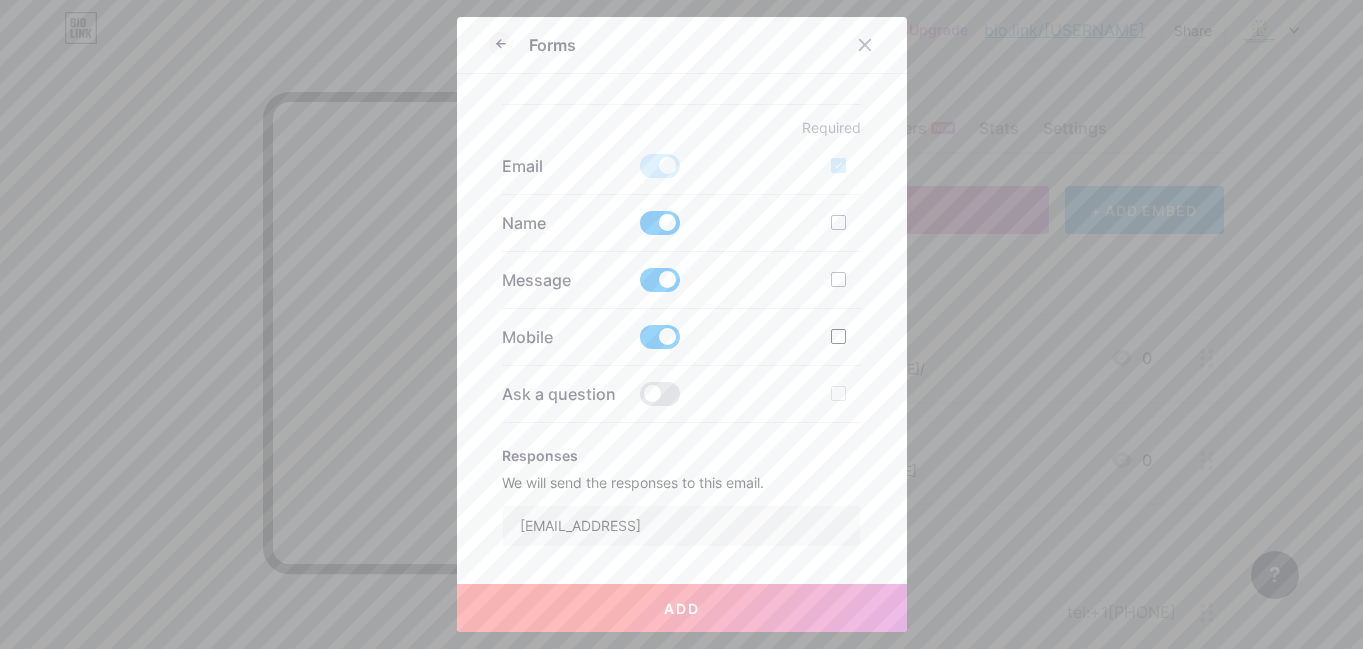 click at bounding box center [838, 336] 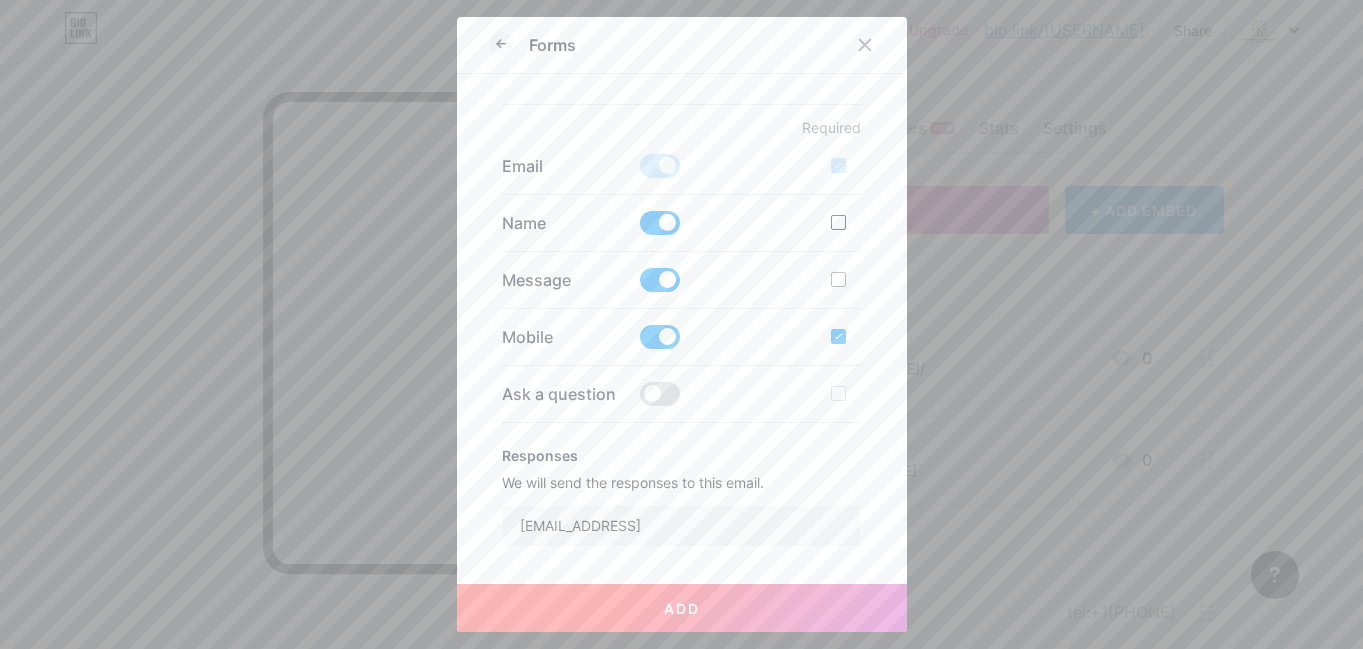 click at bounding box center [838, 222] 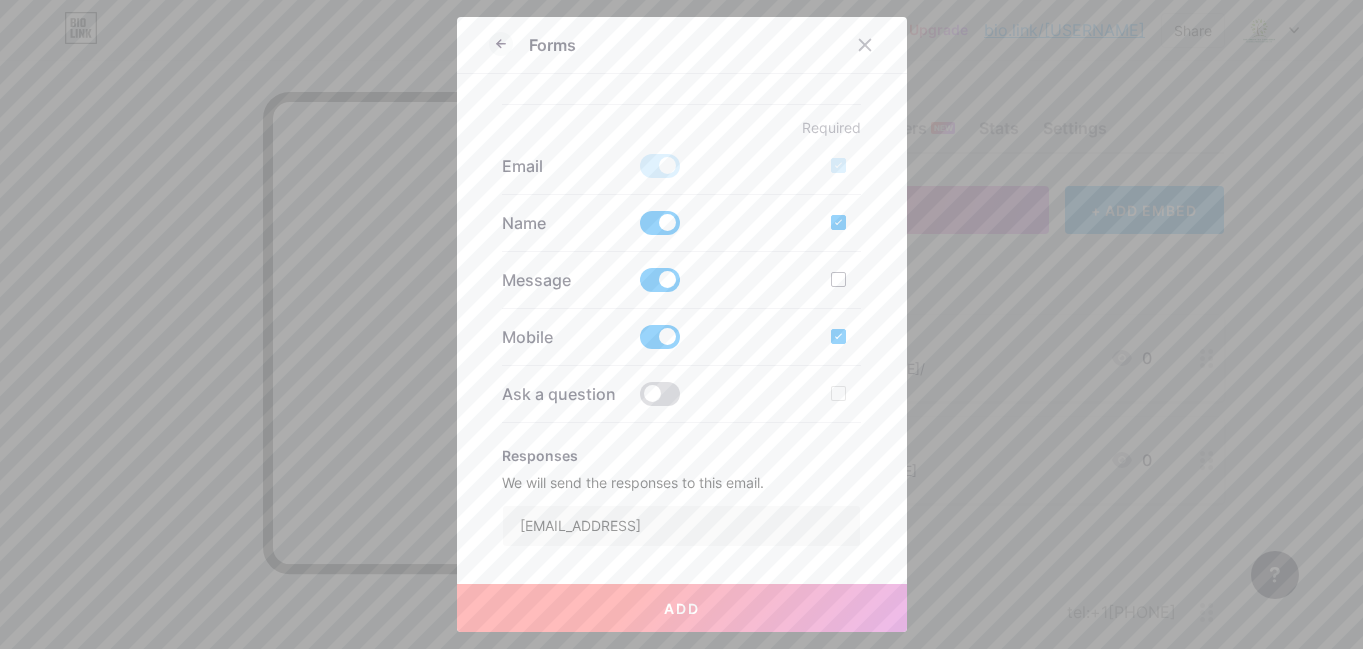 click at bounding box center [660, 394] 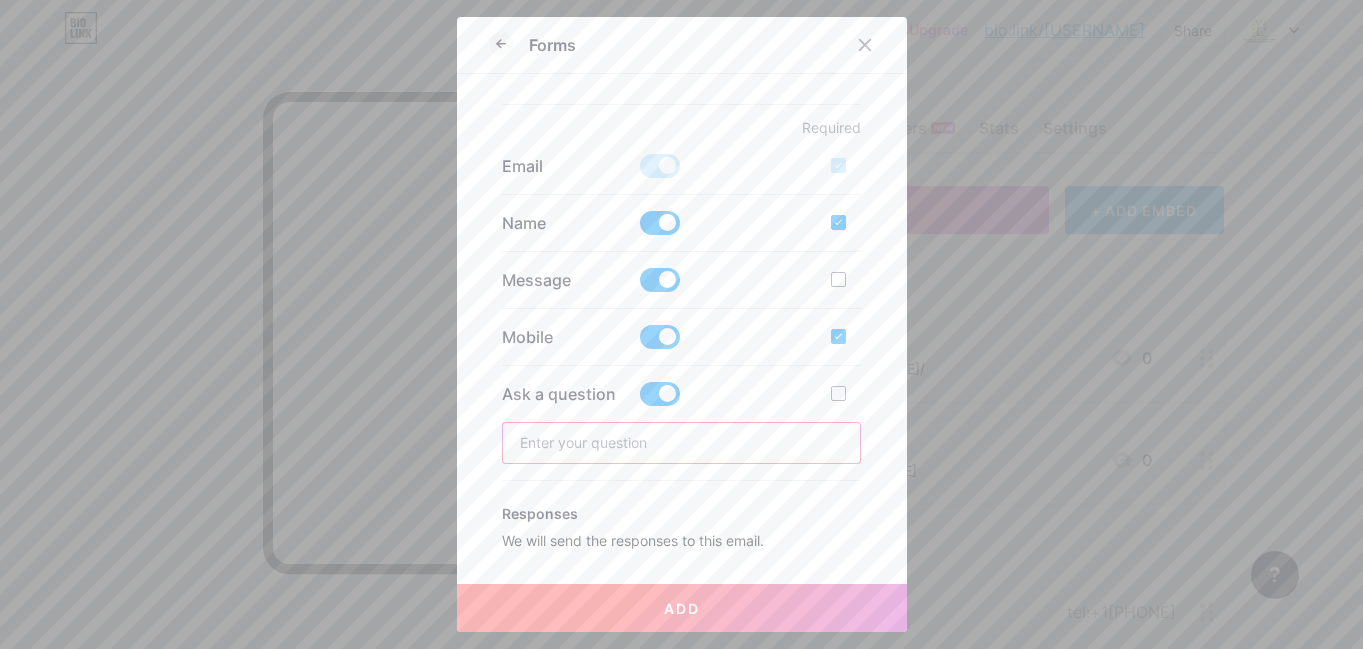 click at bounding box center [681, 443] 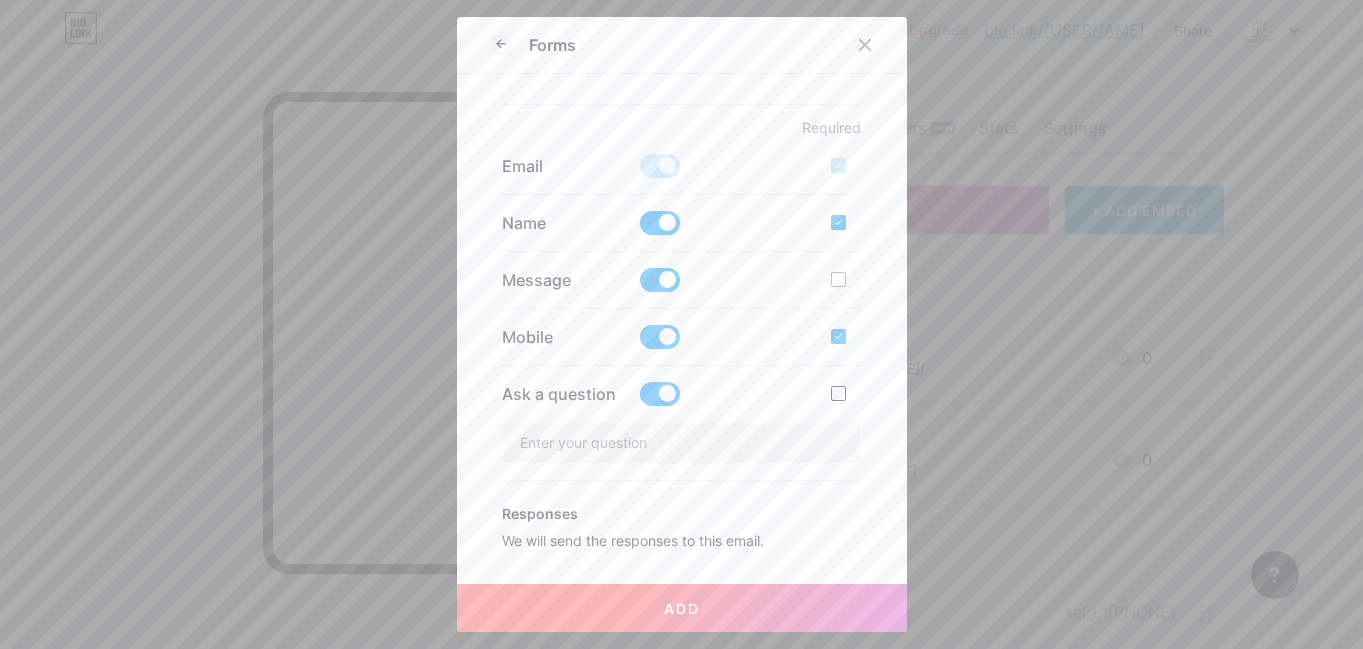 click at bounding box center [838, 393] 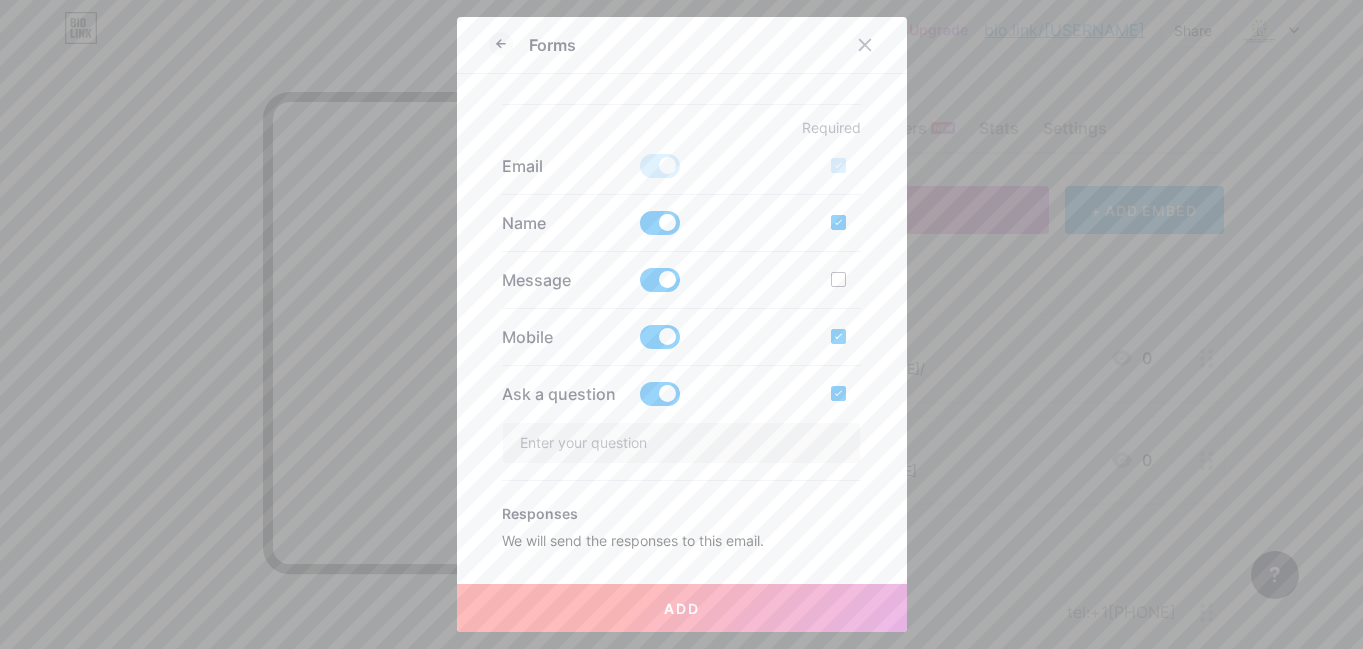click at bounding box center [838, 393] 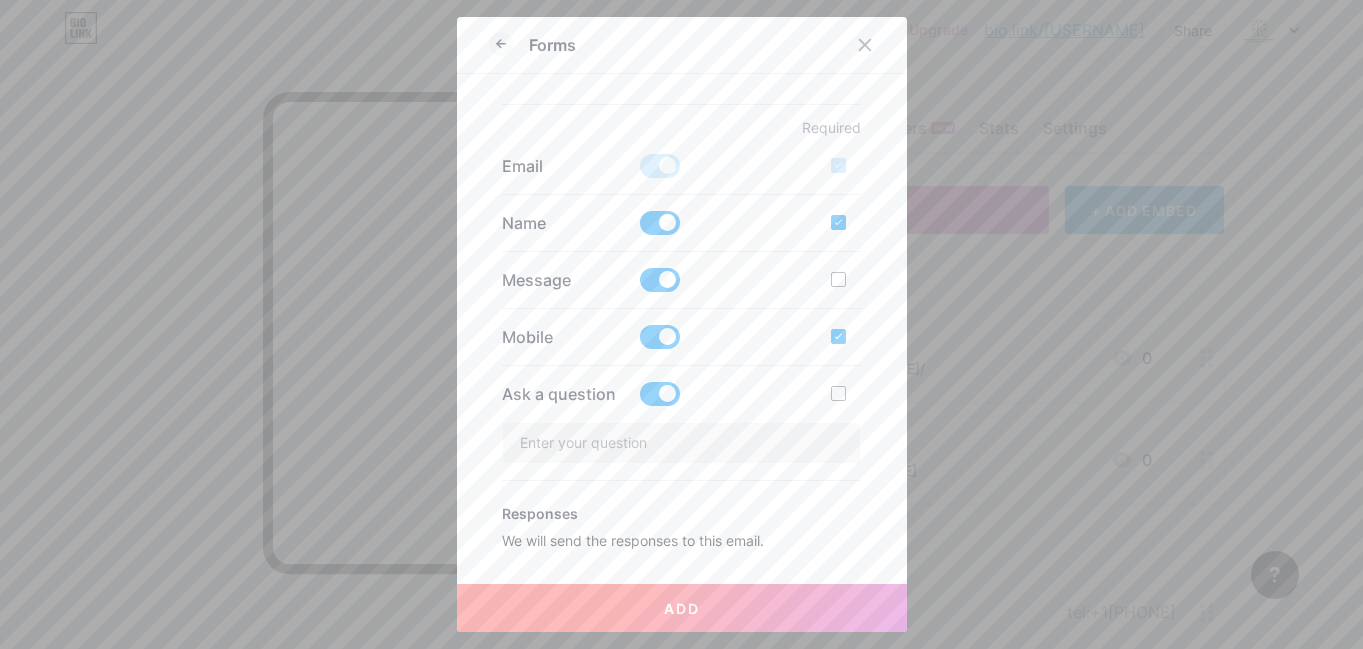 click at bounding box center (660, 394) 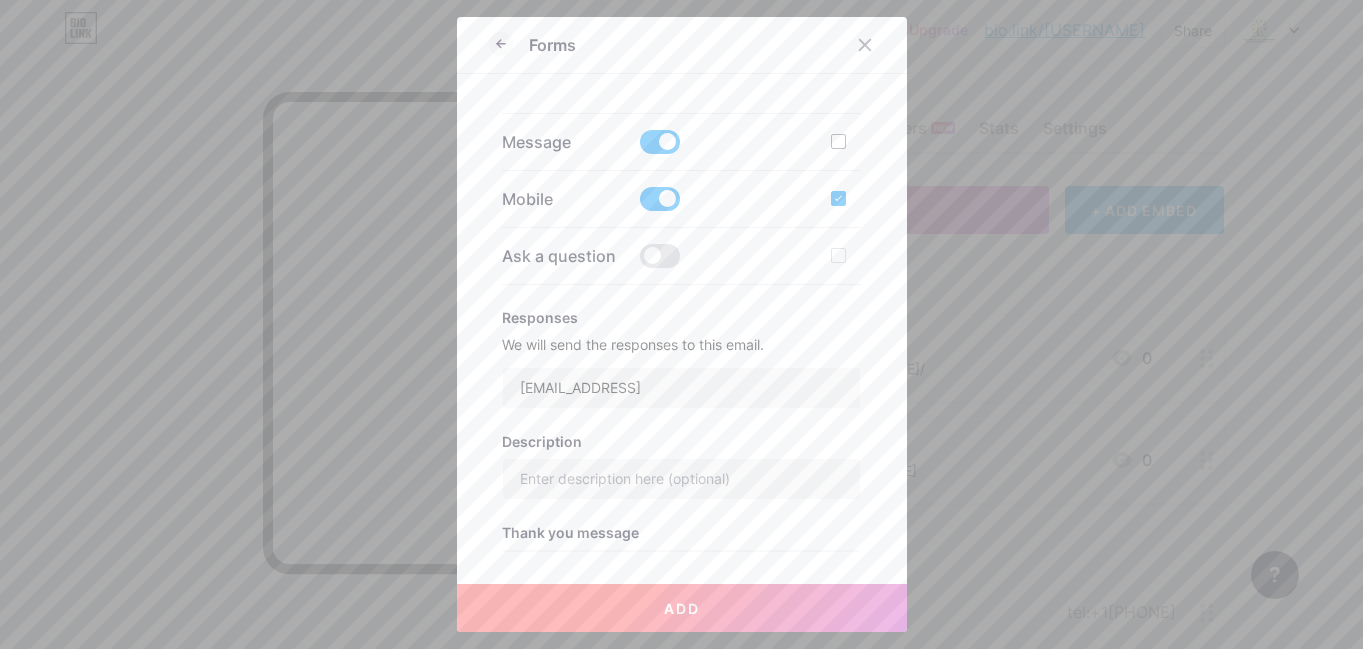 scroll, scrollTop: 500, scrollLeft: 0, axis: vertical 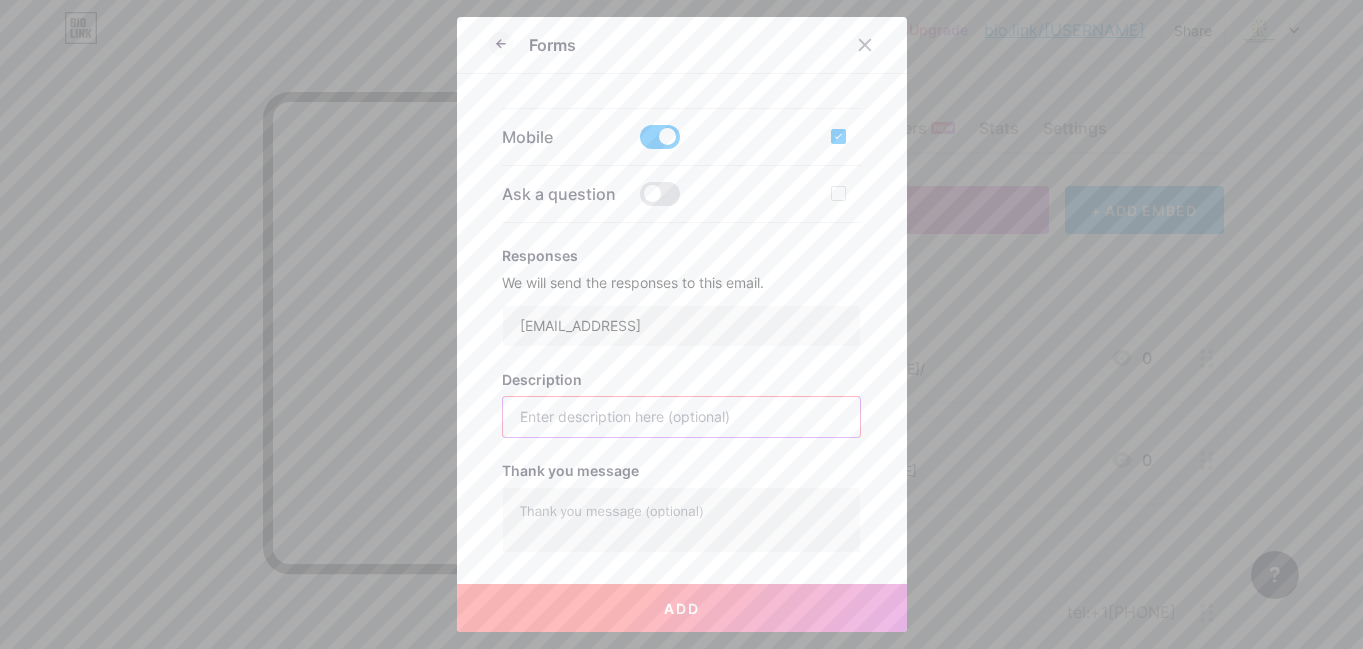click at bounding box center [681, 417] 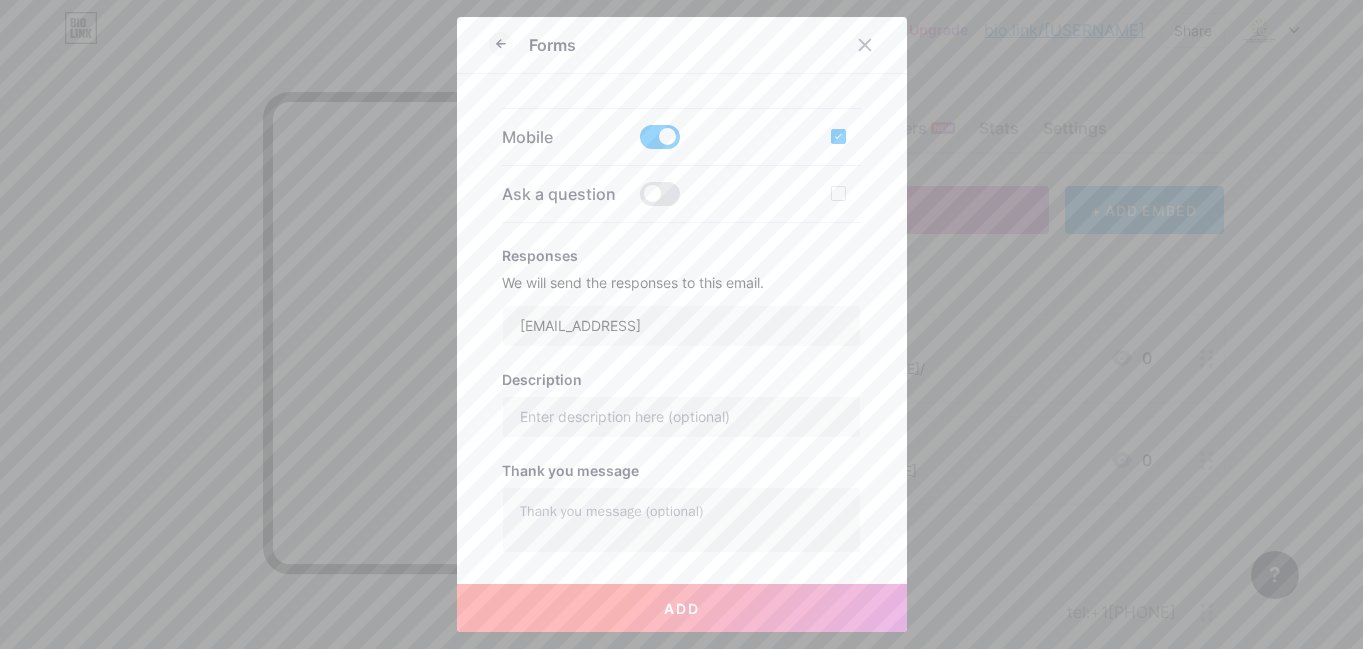 click on "Title Add fields Choose what you'd like to ask while they submit the form. Required Email Name Mobile Ask a question Responses We will send the responses to this email. [EMAIL_ADDRESS] Description Thank you message Make this a highlighted link" at bounding box center (681, 178) 